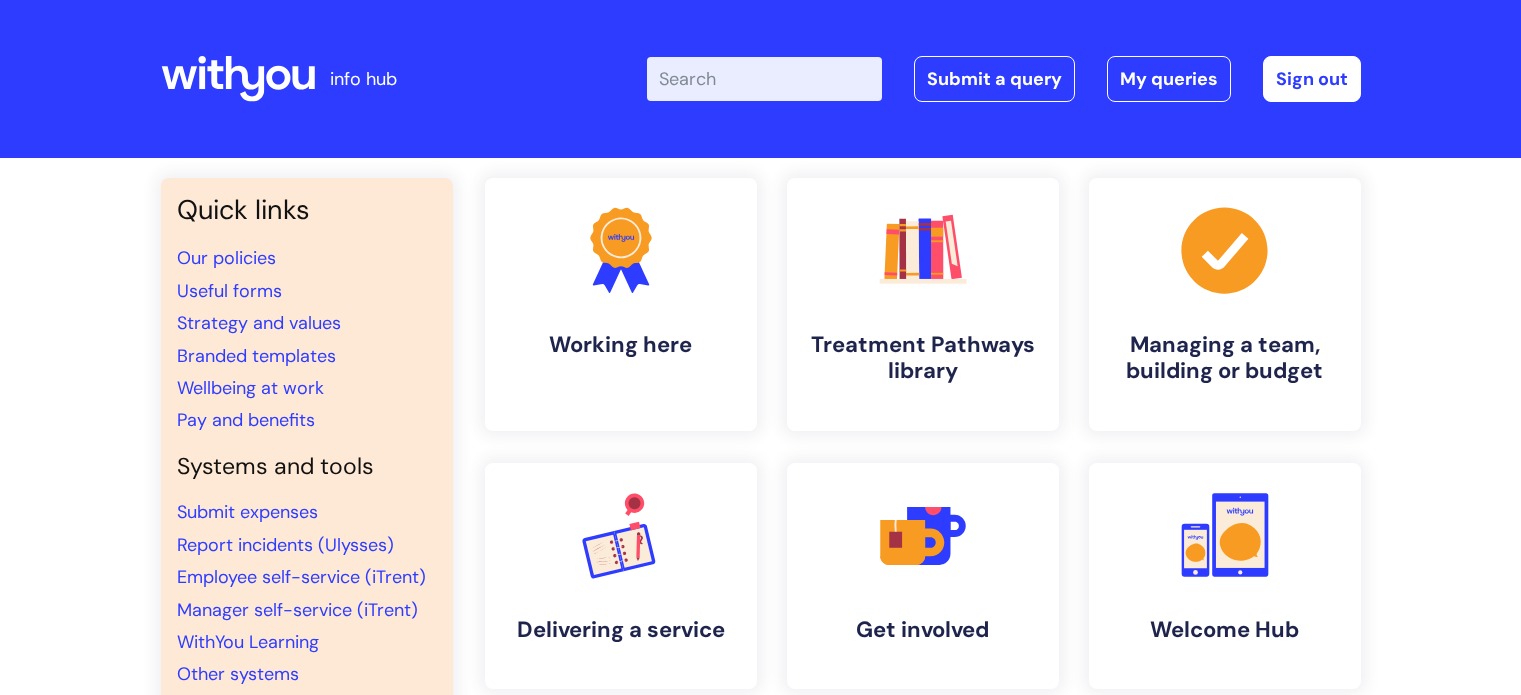scroll, scrollTop: 0, scrollLeft: 0, axis: both 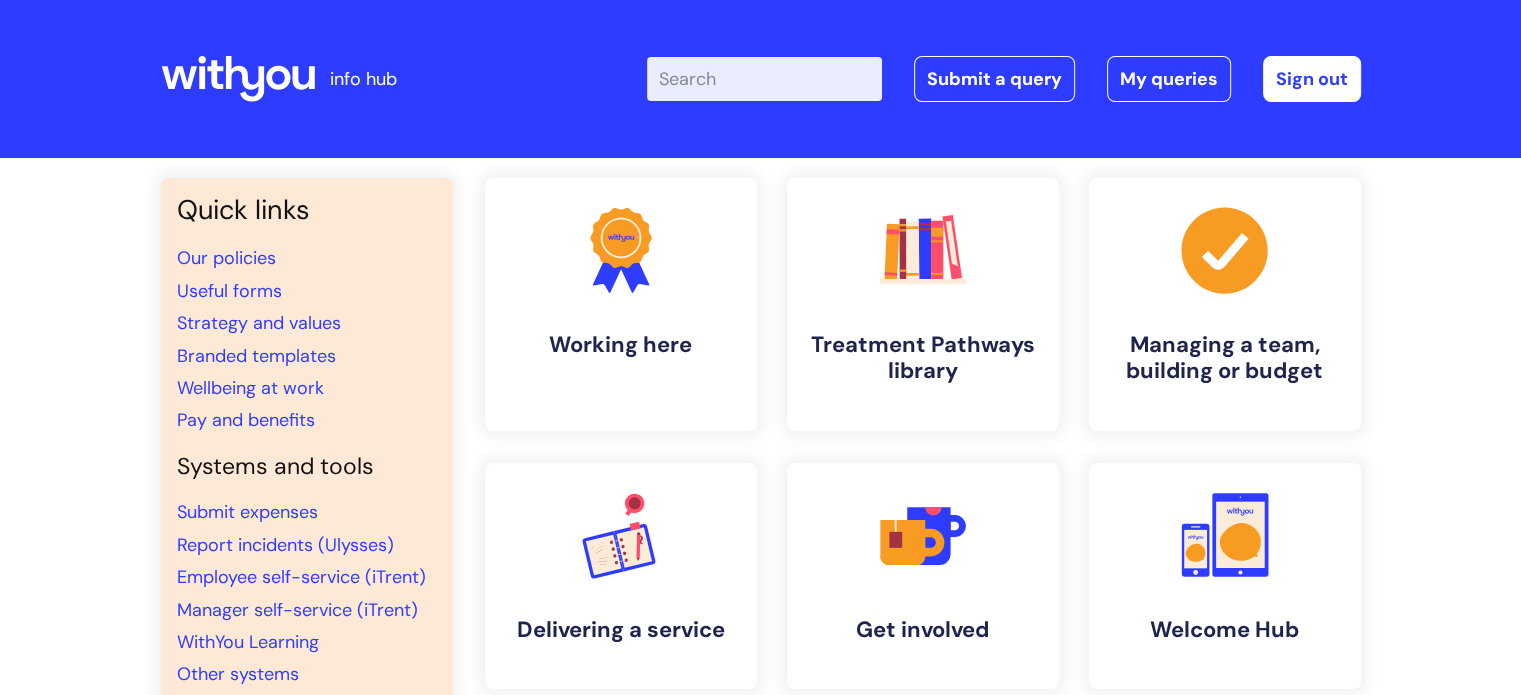 click on "Enter your search term here..." at bounding box center (764, 79) 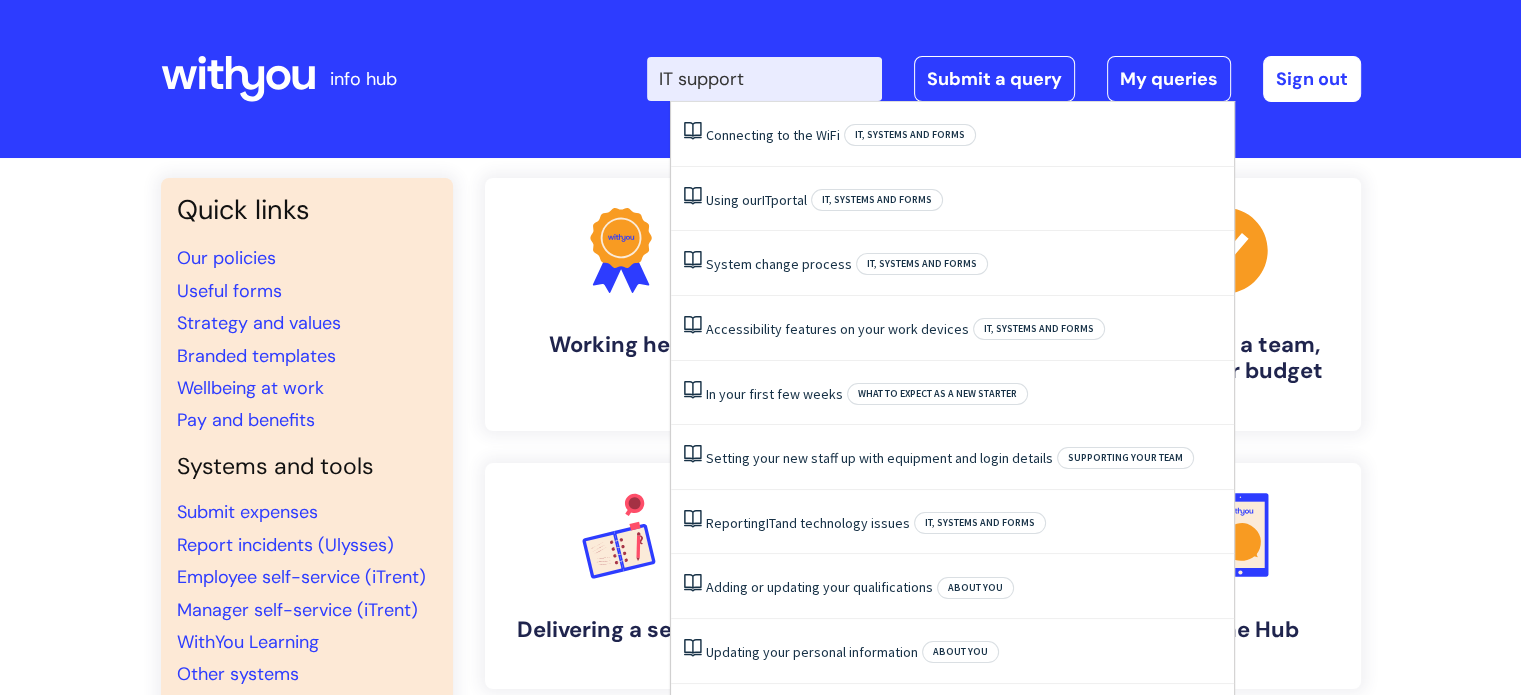 type on "IT support" 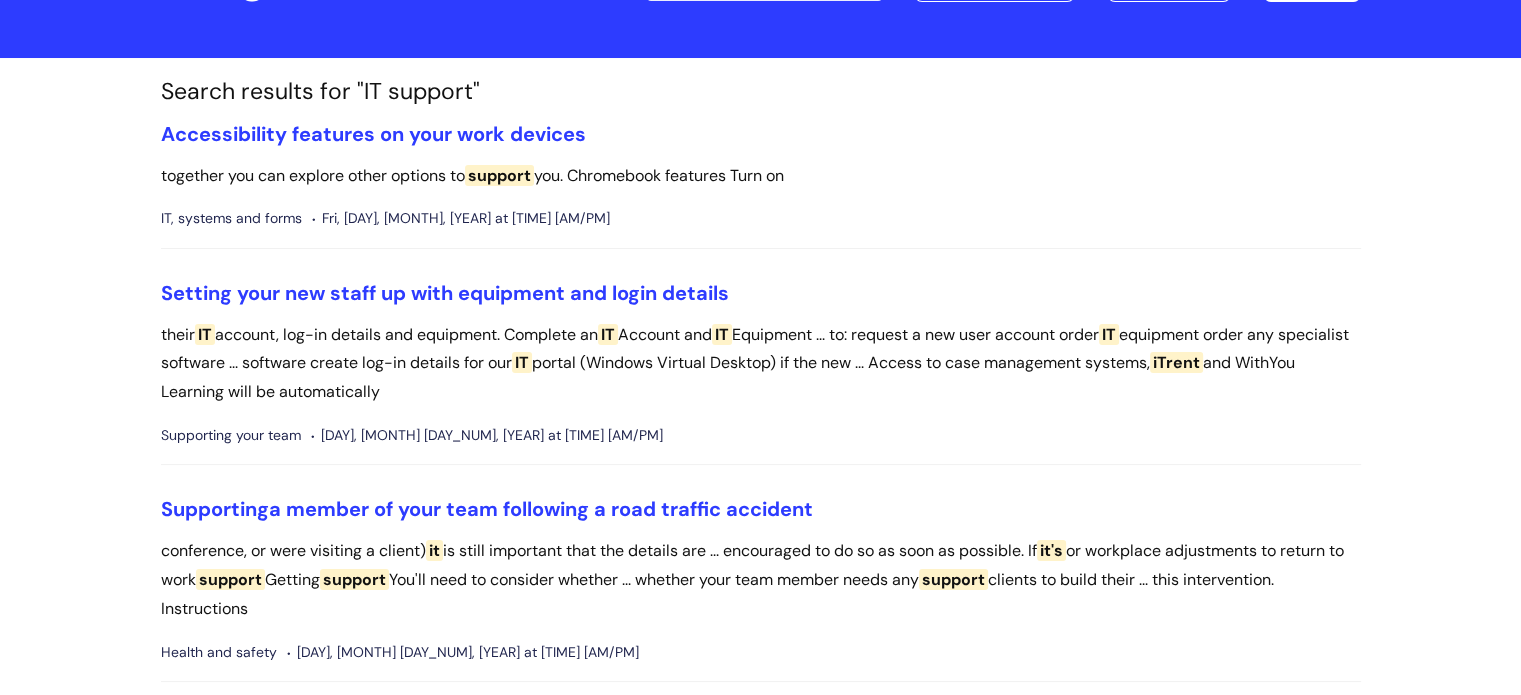 scroll, scrollTop: 0, scrollLeft: 0, axis: both 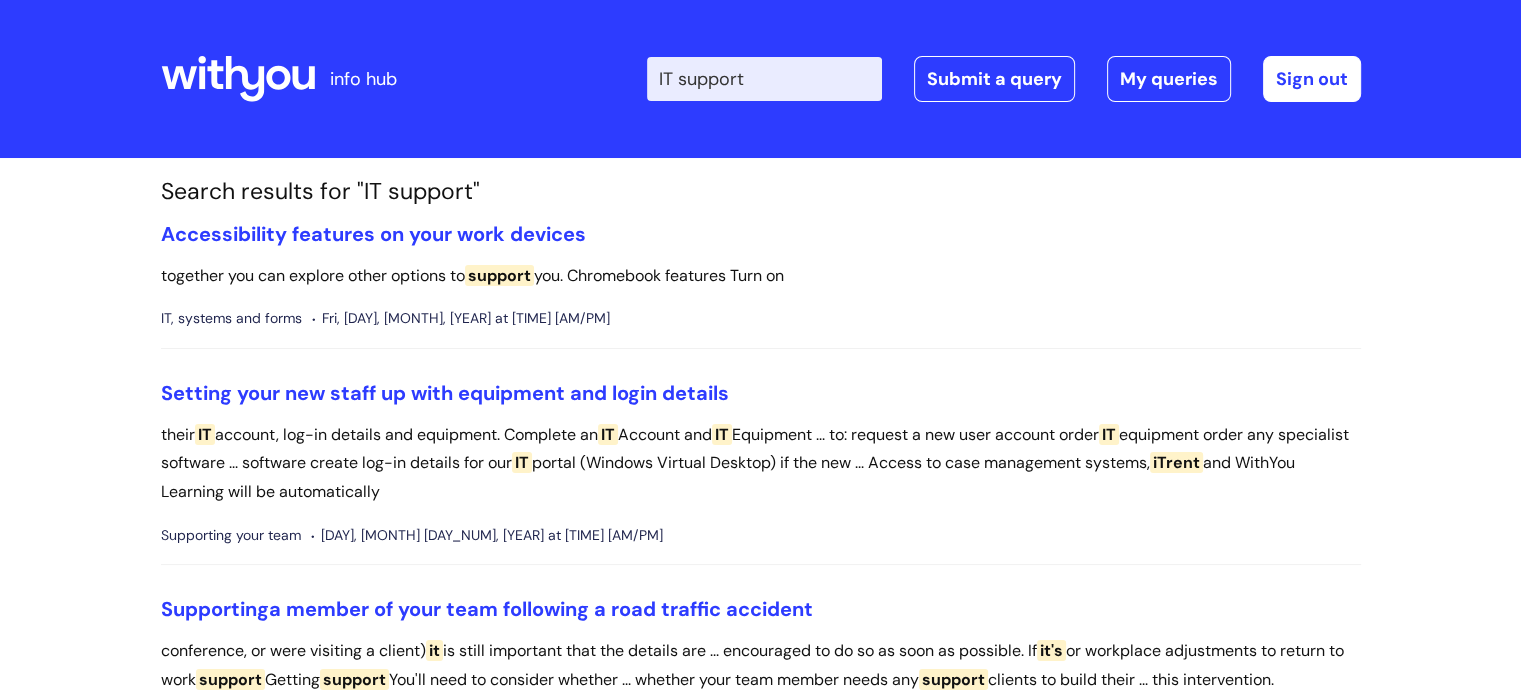 click on "IT support" at bounding box center [764, 79] 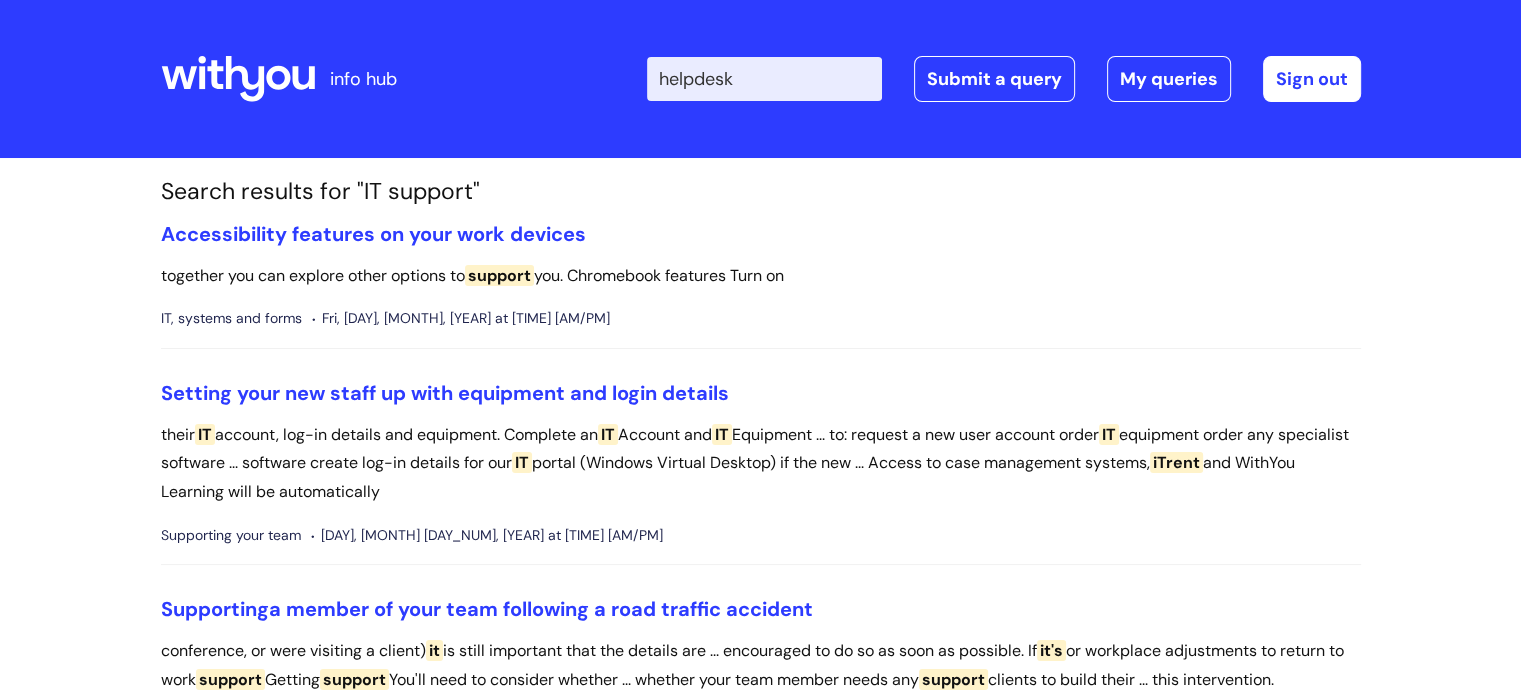 type on "helpdesk" 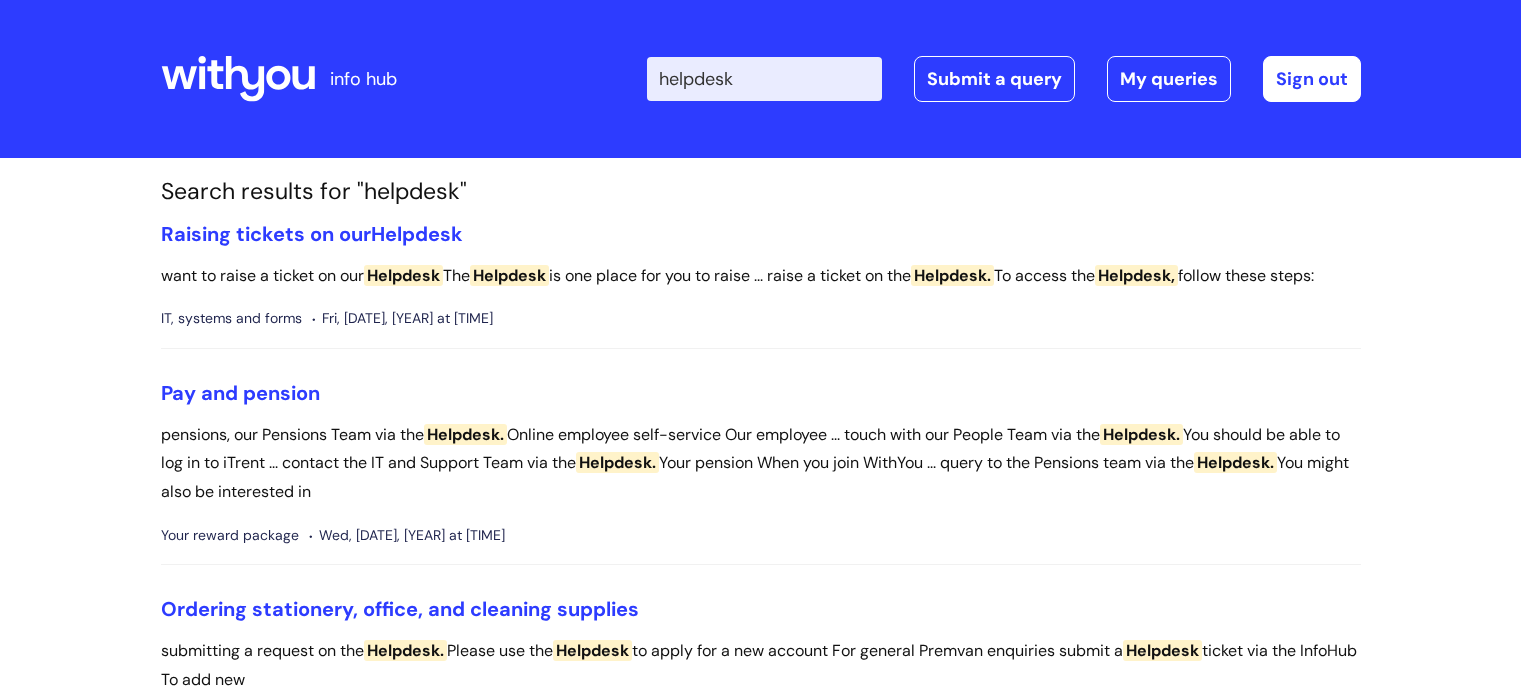 scroll, scrollTop: 0, scrollLeft: 0, axis: both 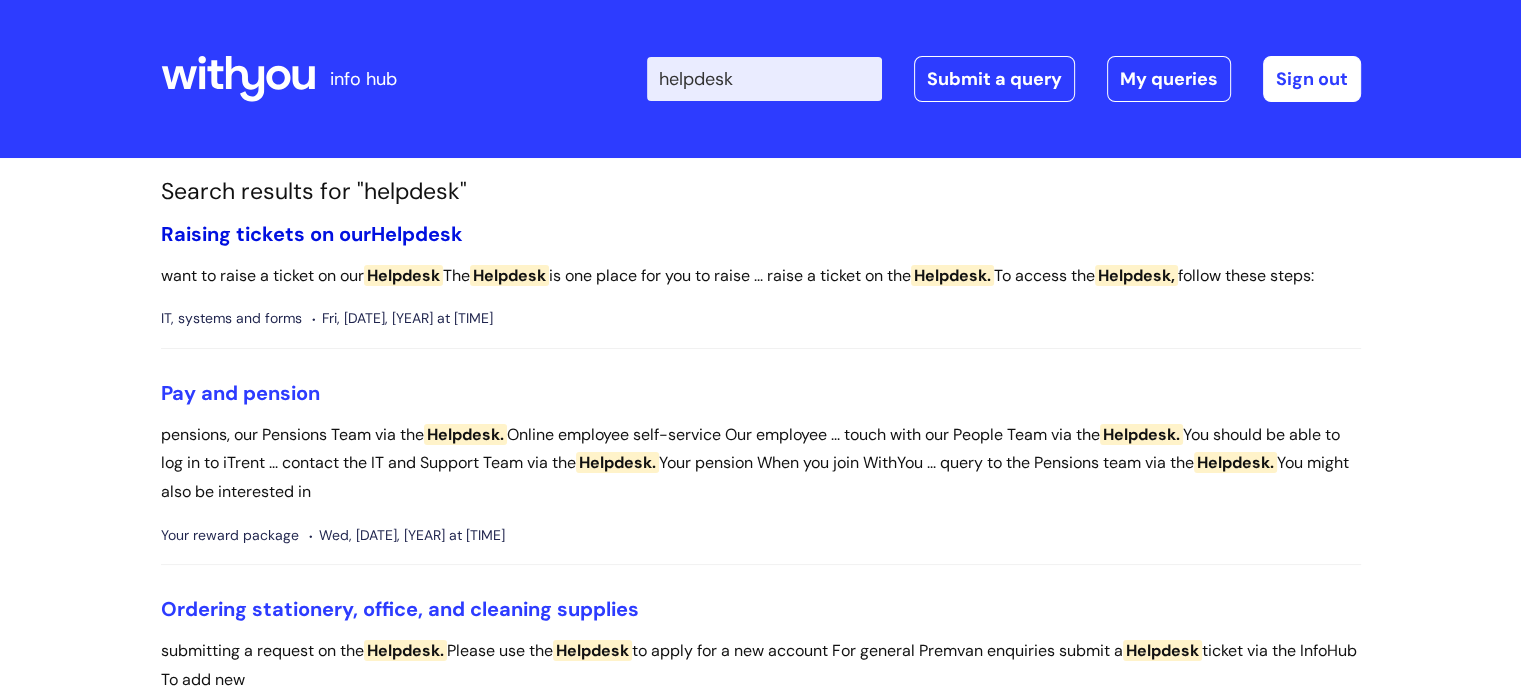 click on "Raising tickets on our Helpdesk" at bounding box center [312, 234] 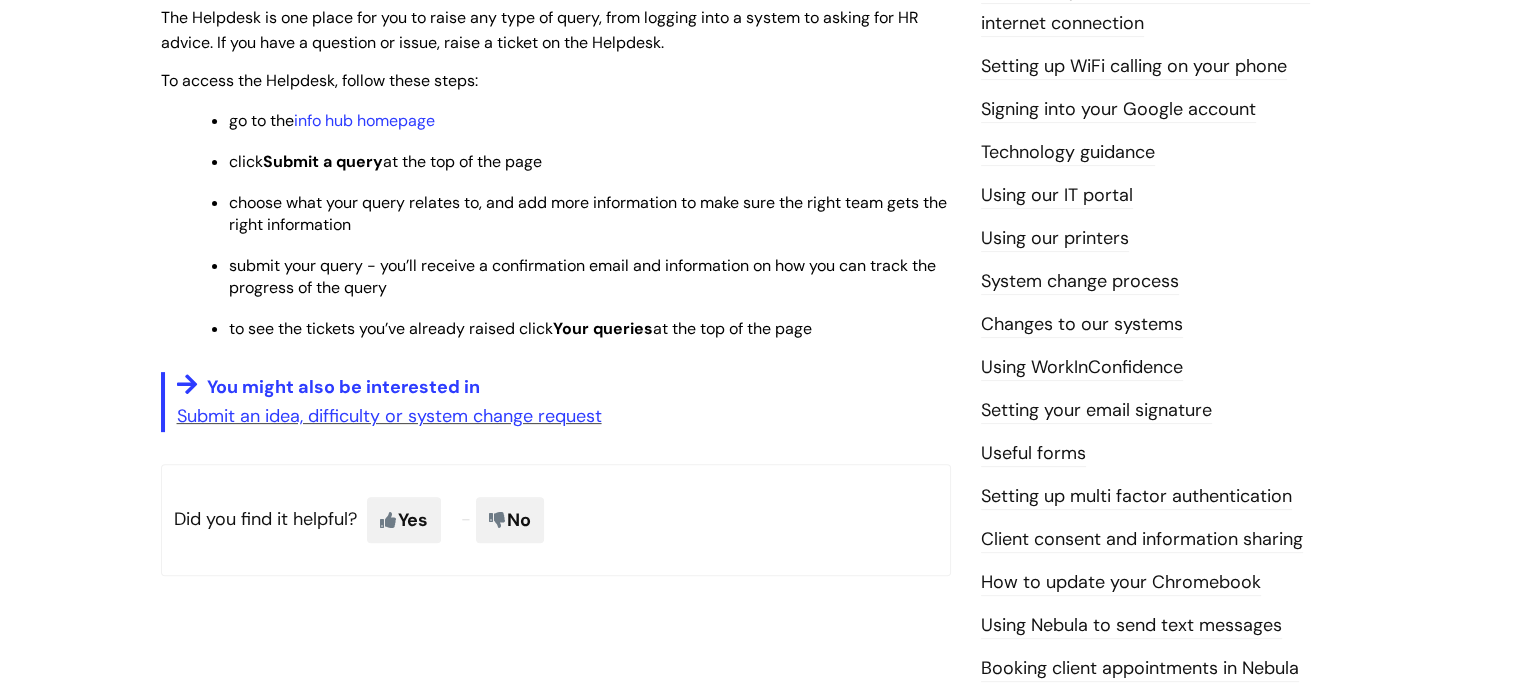 scroll, scrollTop: 500, scrollLeft: 0, axis: vertical 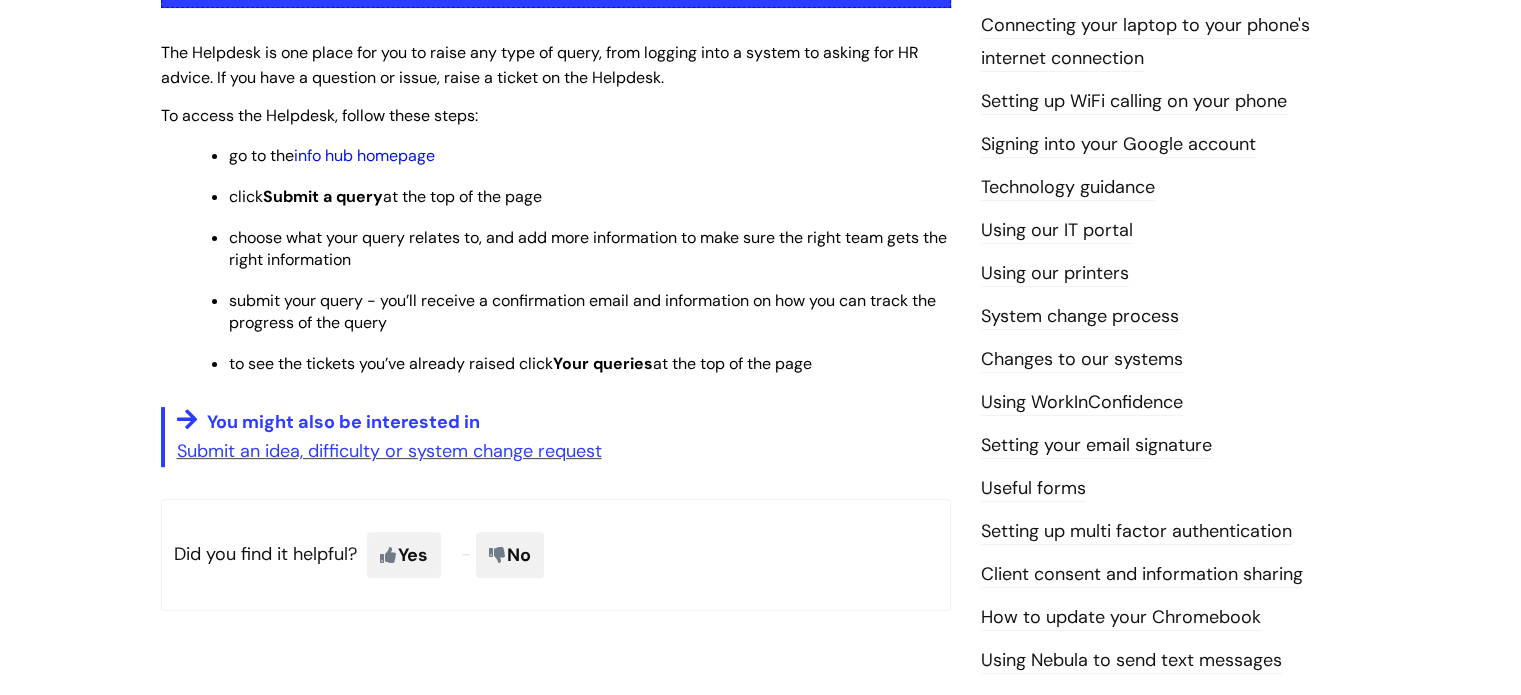 click on "info hub homepage" at bounding box center (364, 155) 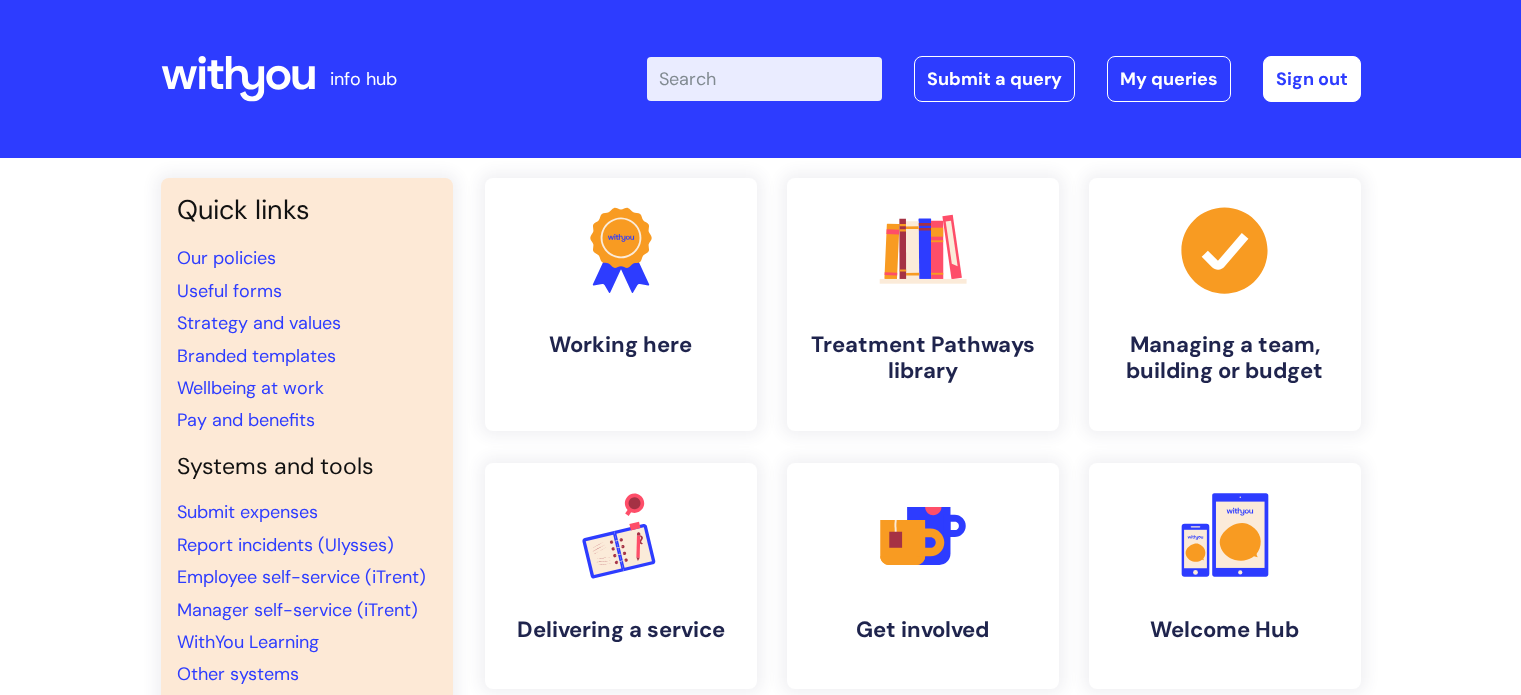 scroll, scrollTop: 0, scrollLeft: 0, axis: both 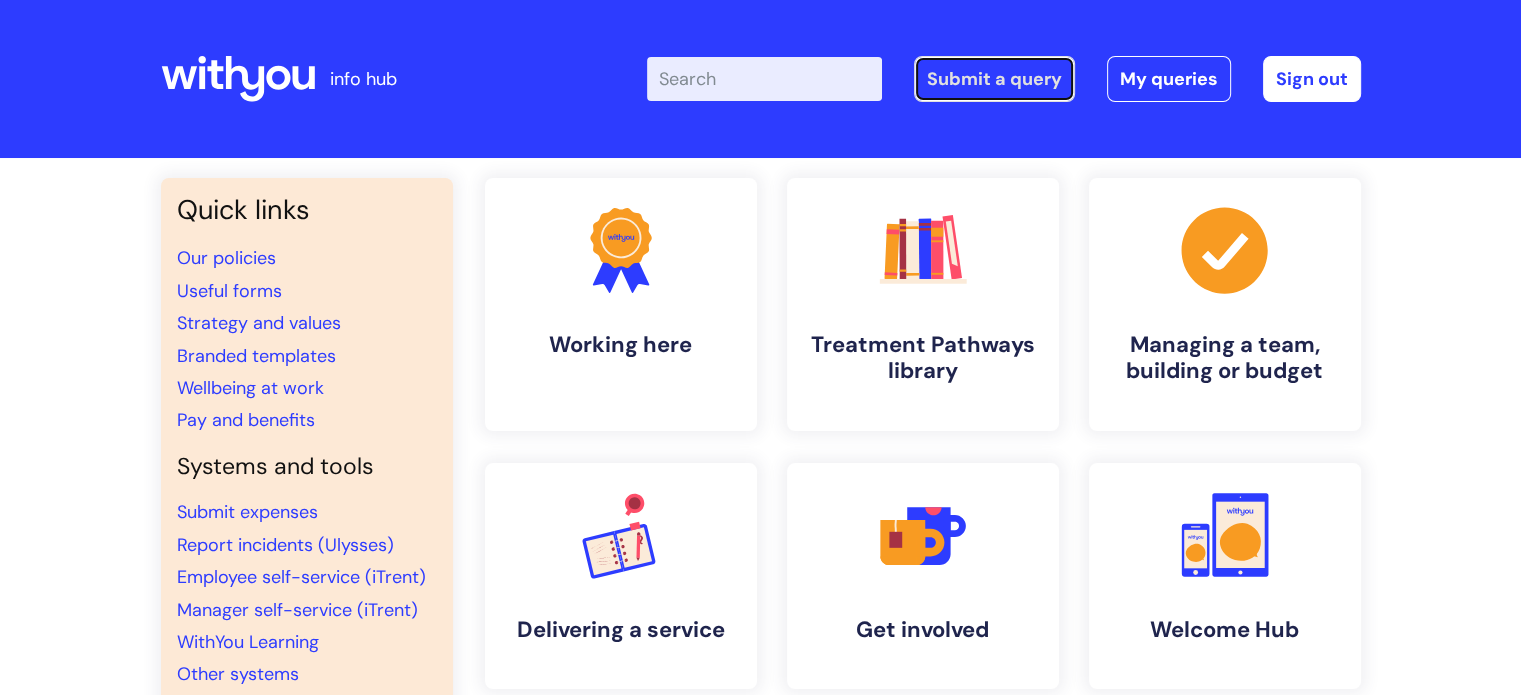 click on "Submit a query" at bounding box center (994, 79) 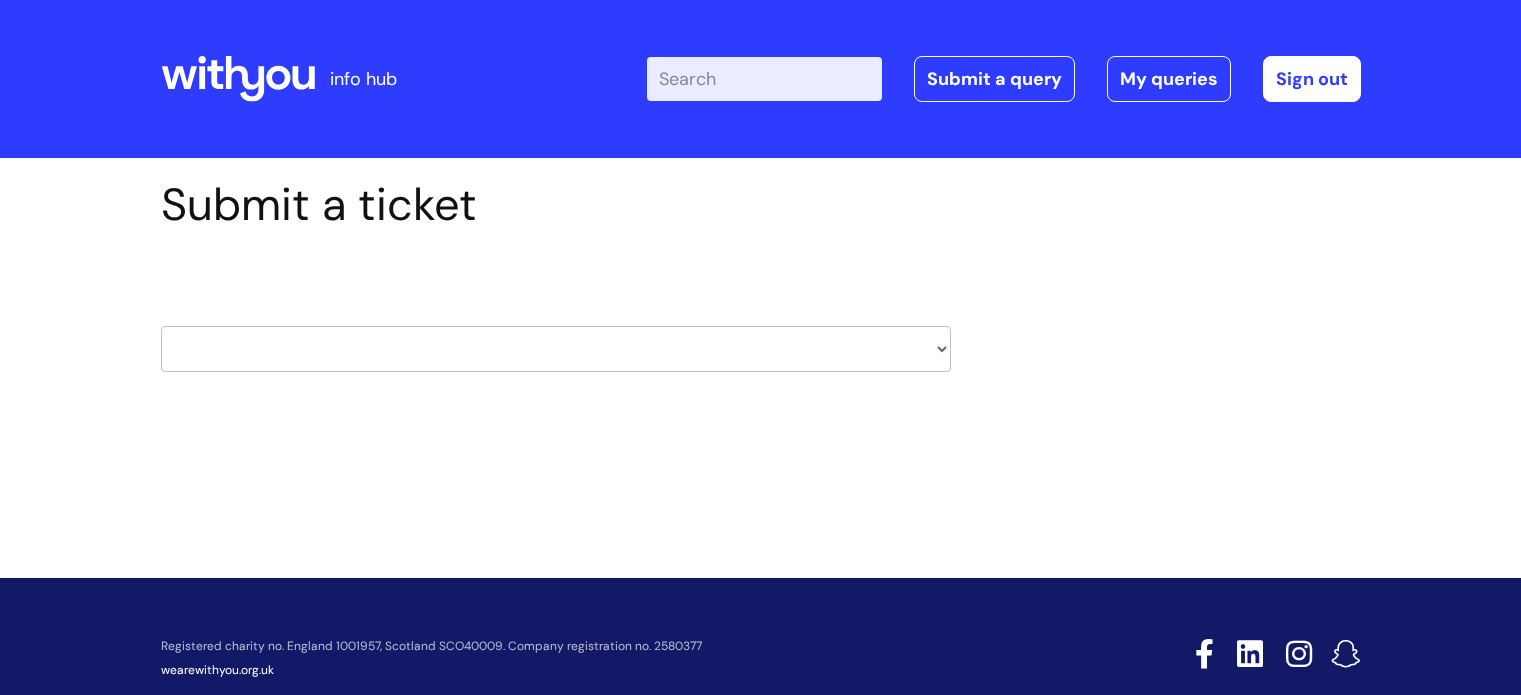 scroll, scrollTop: 0, scrollLeft: 0, axis: both 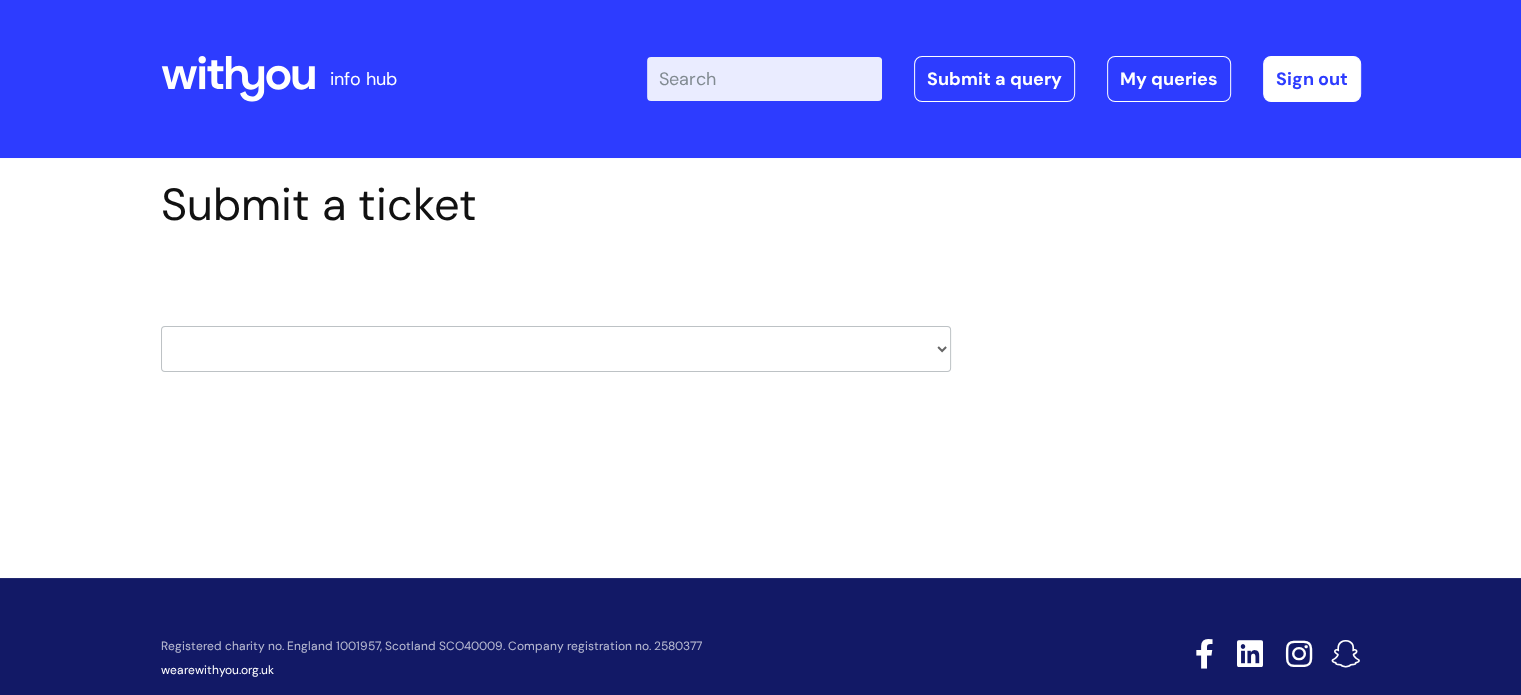 click on "HR / People
IT and Support
Clinical Drug Alerts
Finance Accounts
Data Support Team
Data Protection
External Communications
Learning and Development
Information Requests & Reports - Data Analysts
Insurance
Internal Communications
Pensions
Surrey NHS Talking Therapies
Payroll
Safeguarding" at bounding box center [556, 349] 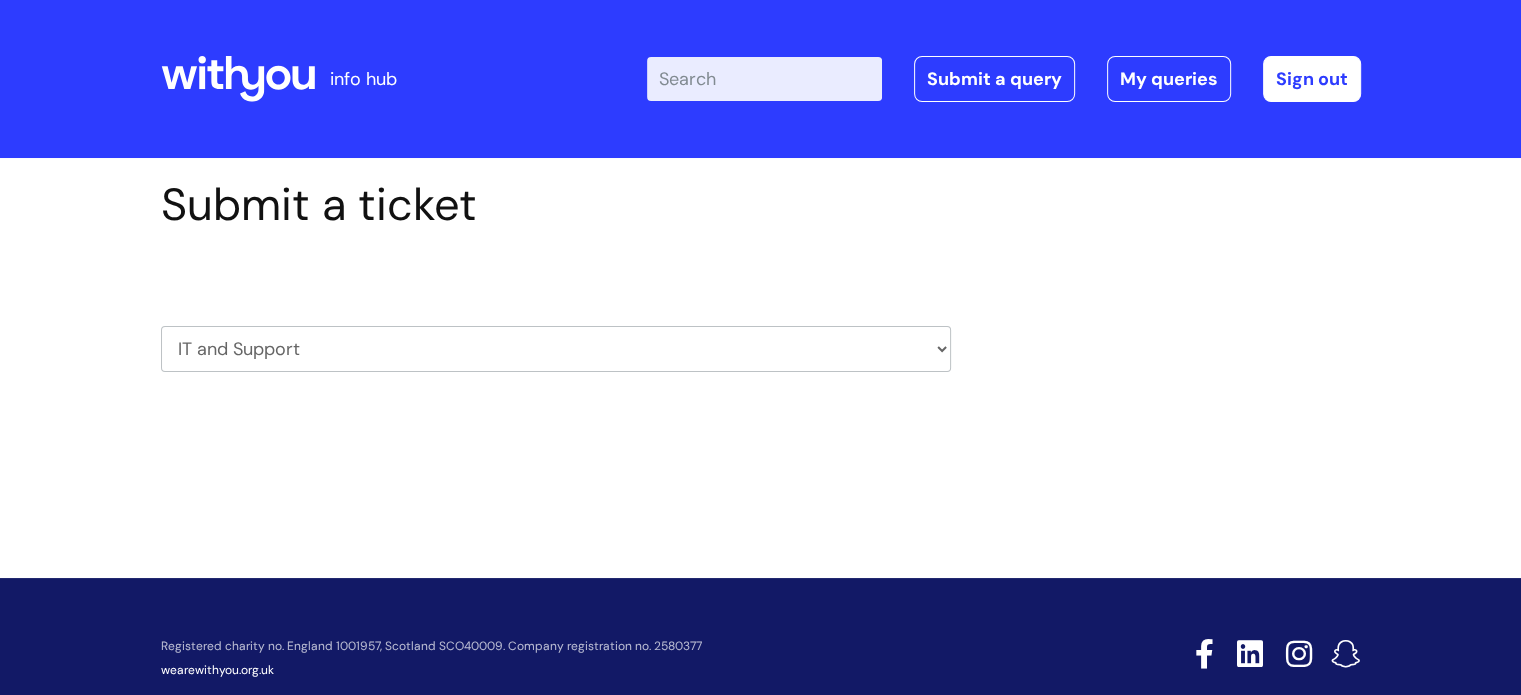 click on "HR / People
IT and Support
Clinical Drug Alerts
Finance Accounts
Data Support Team
Data Protection
External Communications
Learning and Development
Information Requests & Reports - Data Analysts
Insurance
Internal Communications
Pensions
Surrey NHS Talking Therapies
Payroll
Safeguarding" at bounding box center [556, 349] 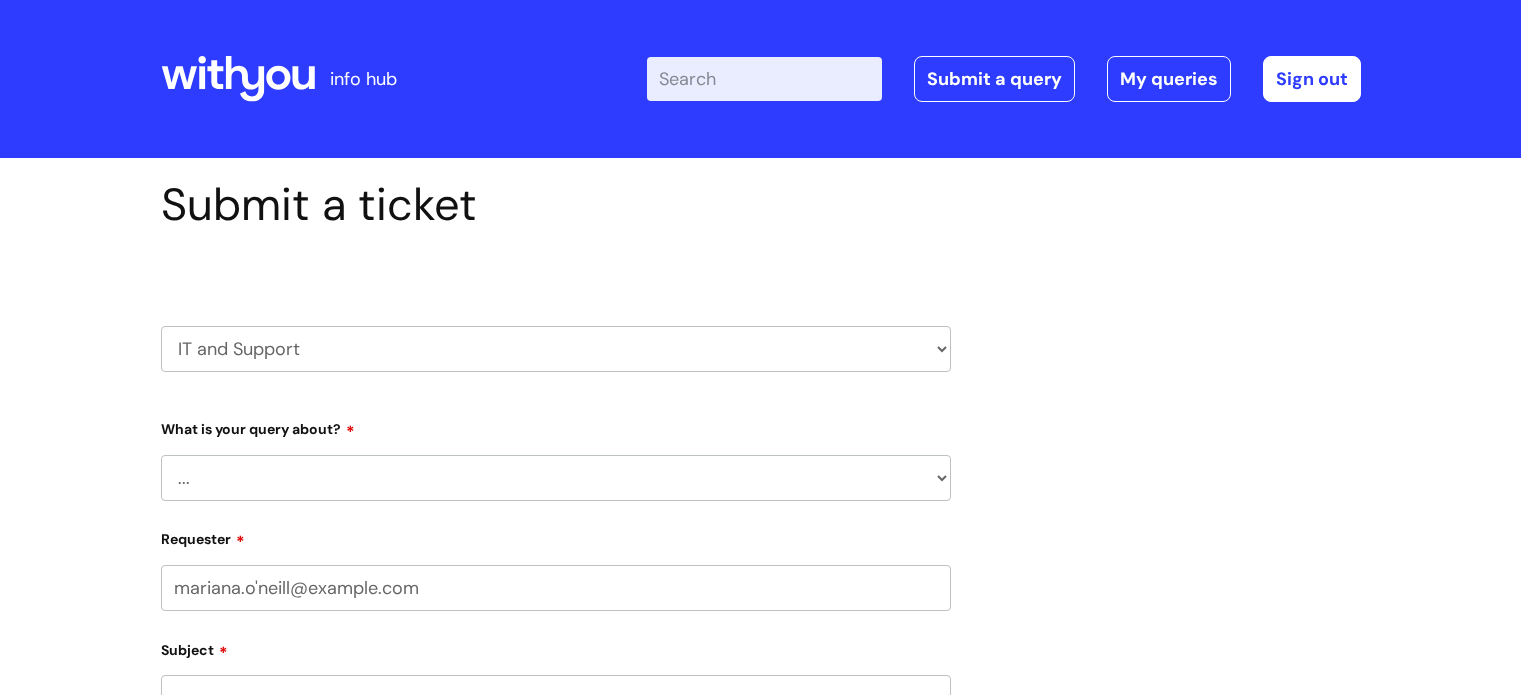 scroll, scrollTop: 0, scrollLeft: 0, axis: both 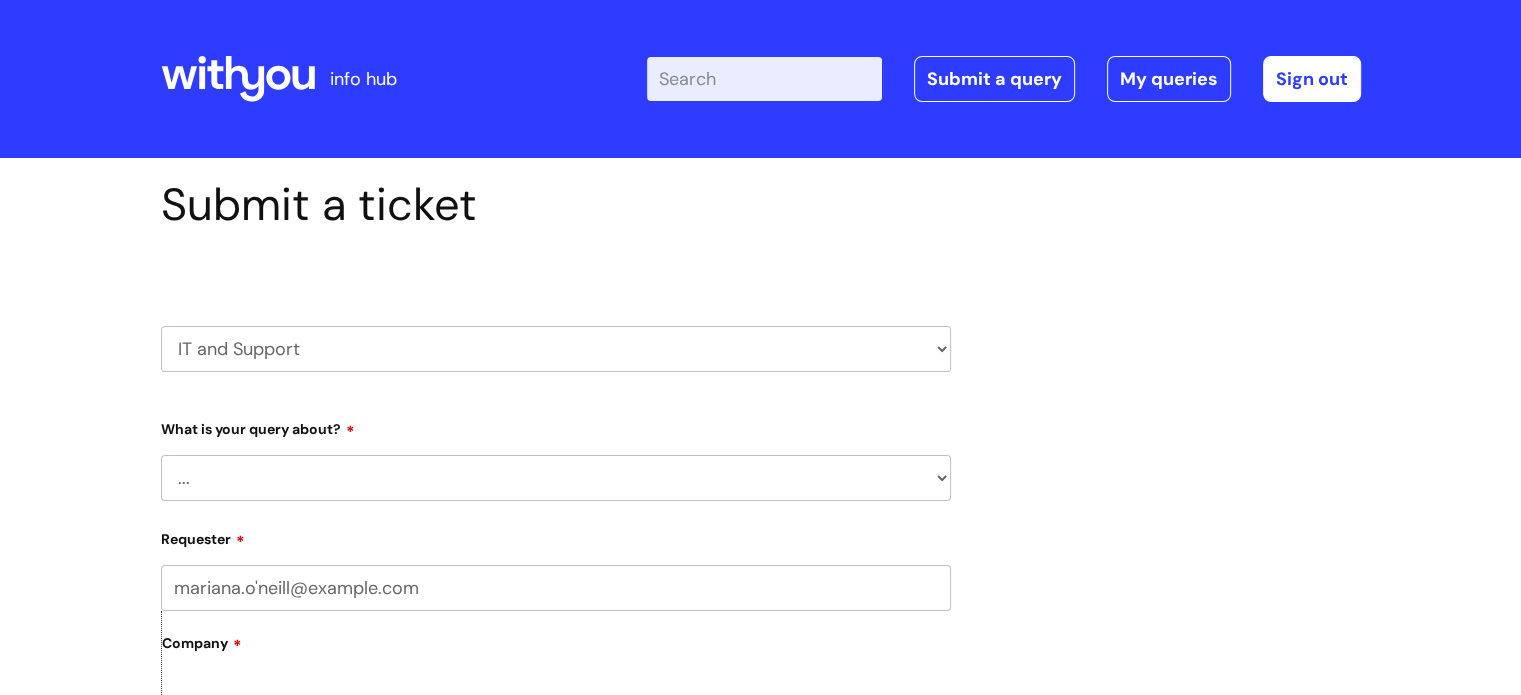 click on "...
Mobile Phone Reset & MFA
Accounts, Starters and Leavers
IT Hardware issue
I need help logging in
Printing & Scanning
Something Else
System/software" at bounding box center (556, 478) 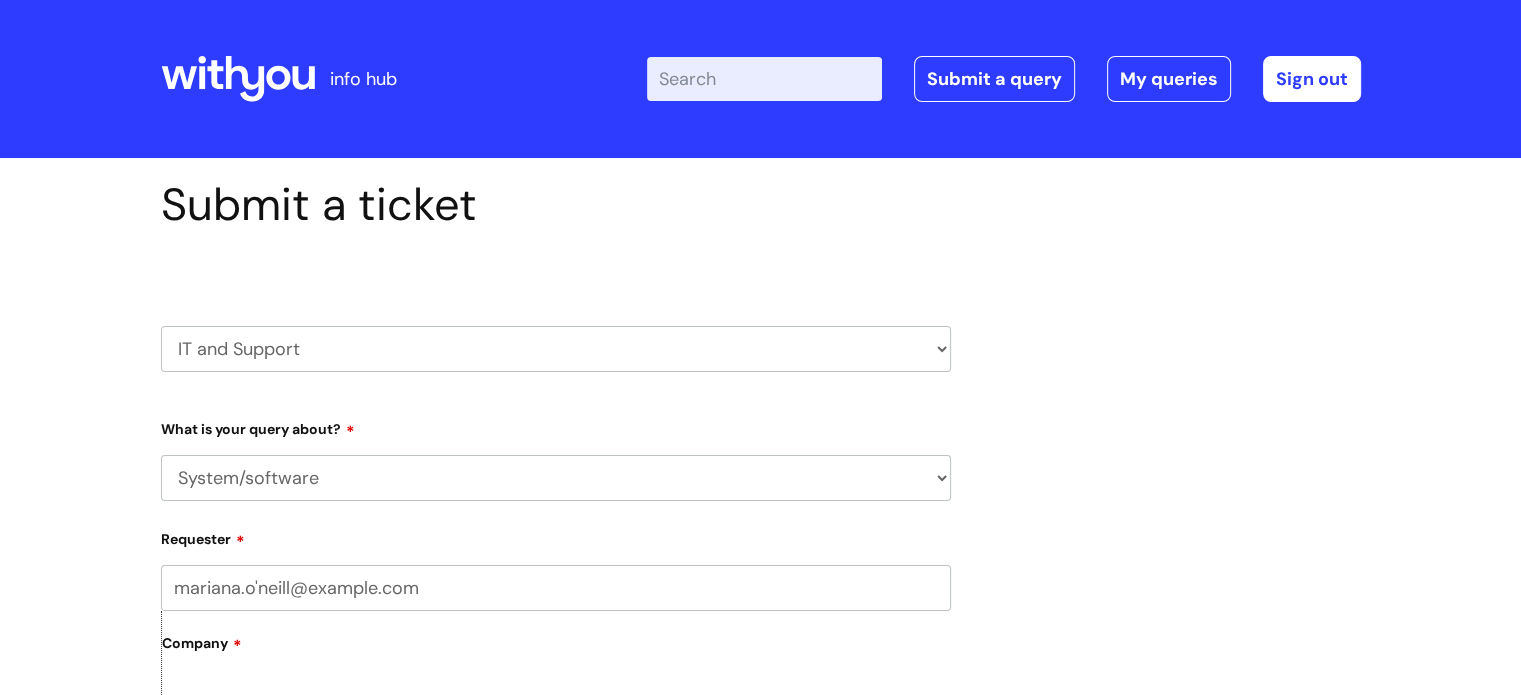 click on "...
Mobile Phone Reset & MFA
Accounts, Starters and Leavers
IT Hardware issue
I need help logging in
Printing & Scanning
Something Else
System/software" at bounding box center [556, 478] 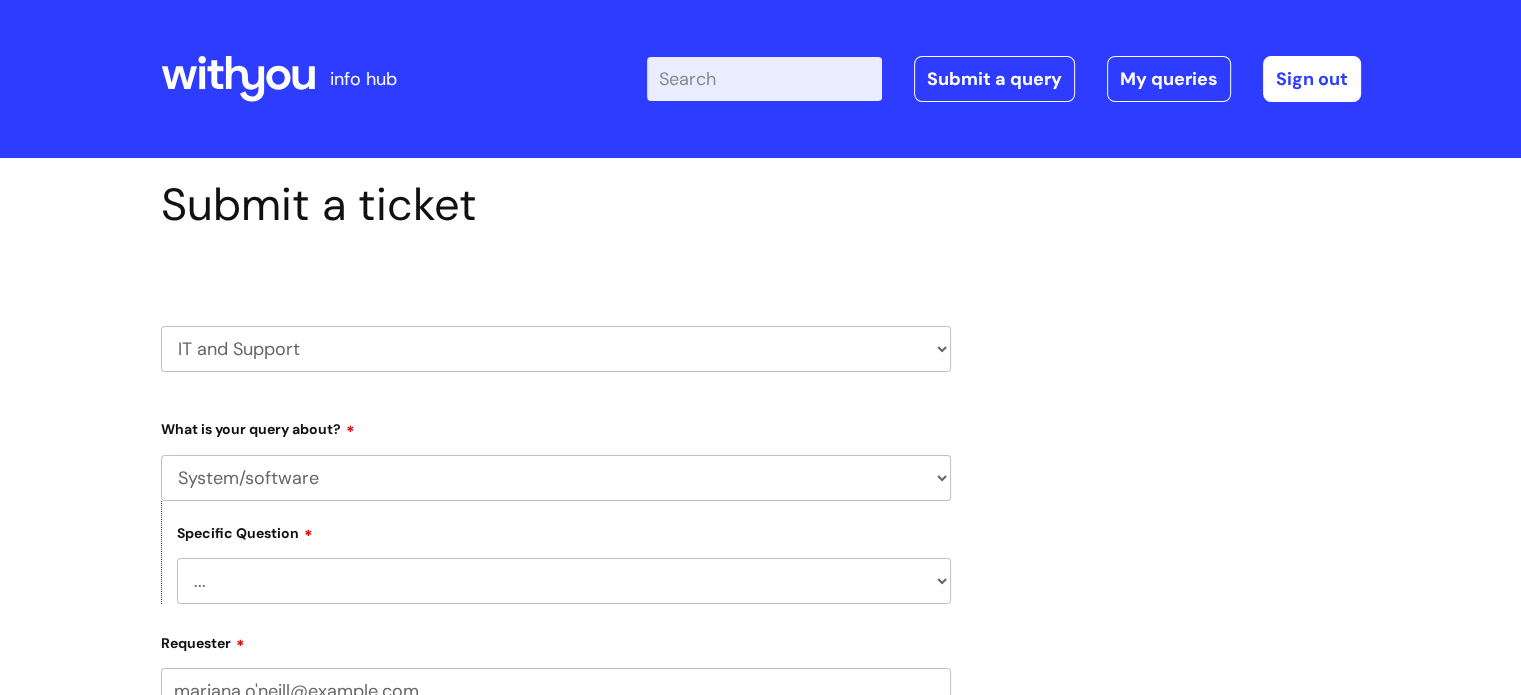 click on "... Halo PCMIS Iaptus NHS Email CJSM Email Mitel Another System Google (Workspace) Microsoft (inc Azure) IT Portal I like to request software" at bounding box center [564, 581] 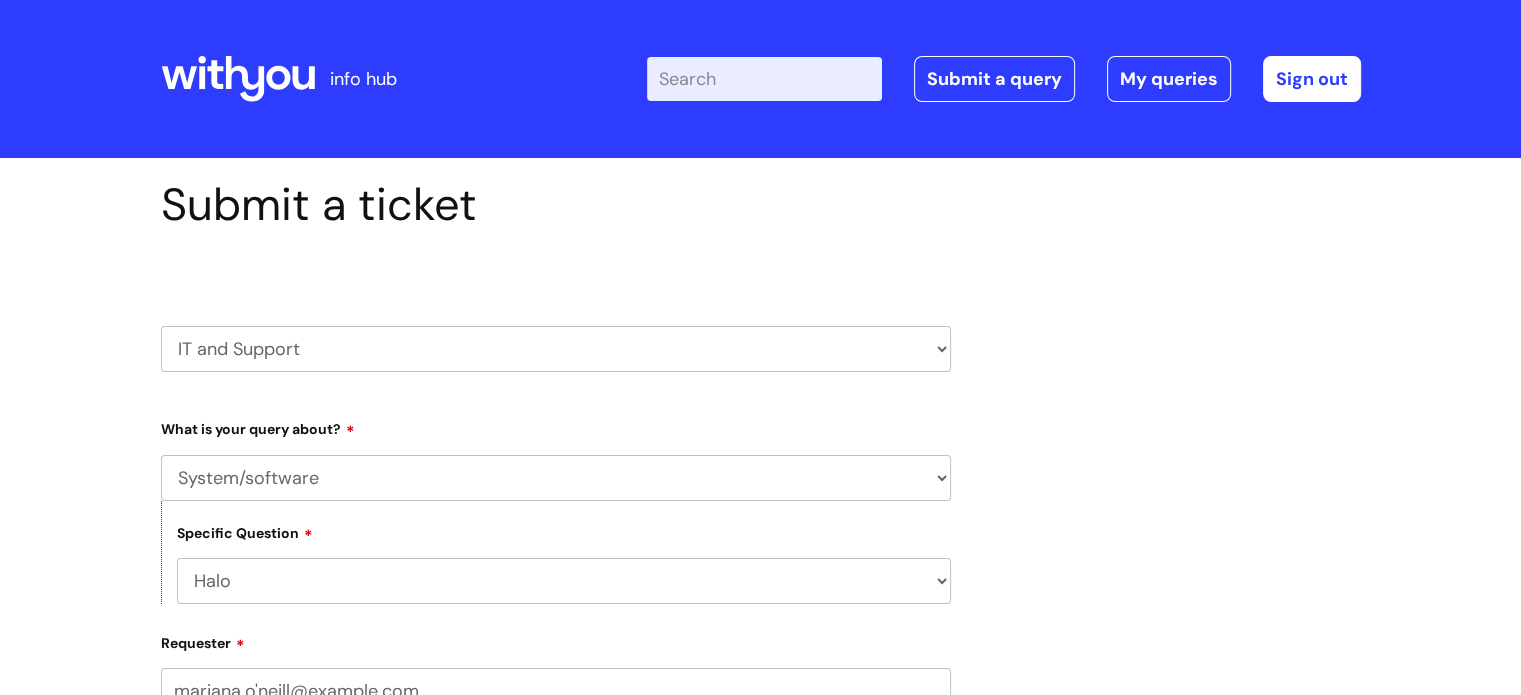 click on "... Halo PCMIS Iaptus NHS Email CJSM Email Mitel Another System Google (Workspace) Microsoft (inc Azure) IT Portal I like to request software" at bounding box center (564, 581) 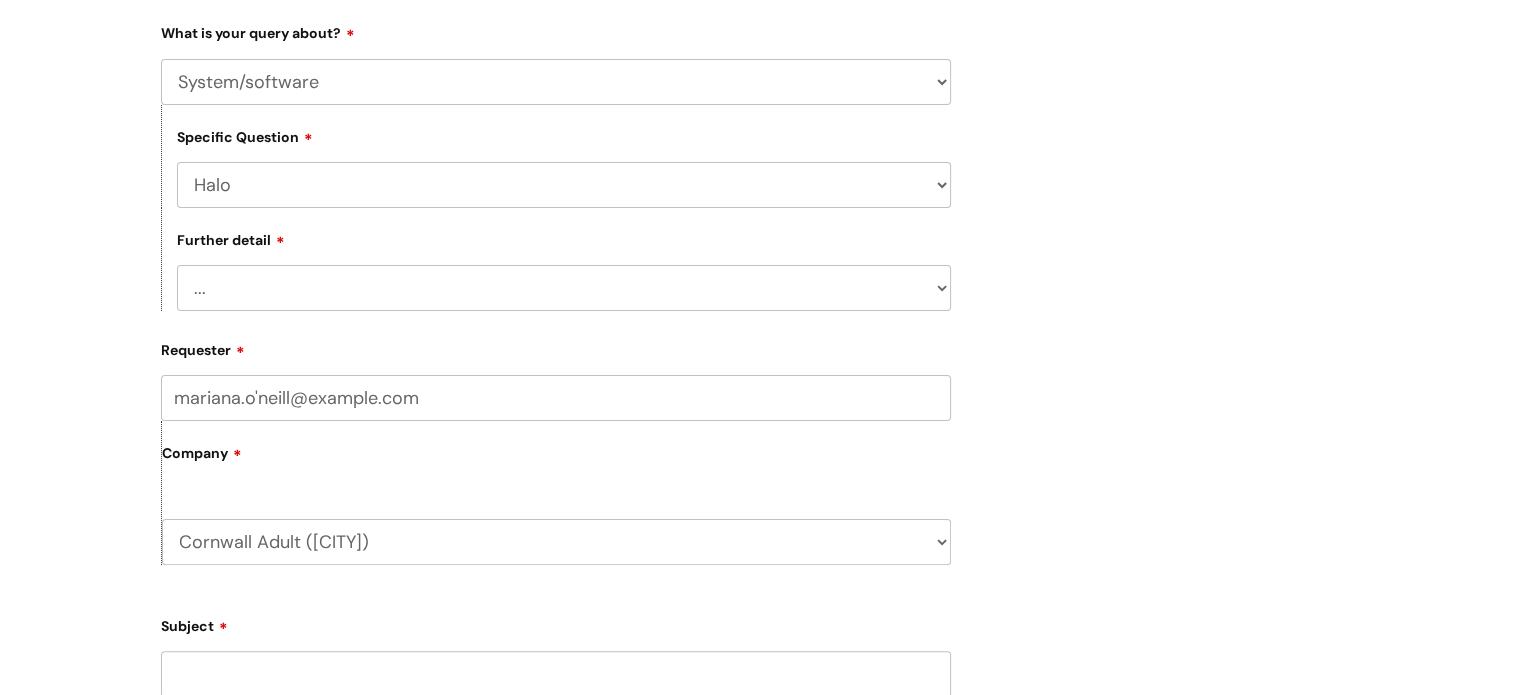 scroll, scrollTop: 400, scrollLeft: 0, axis: vertical 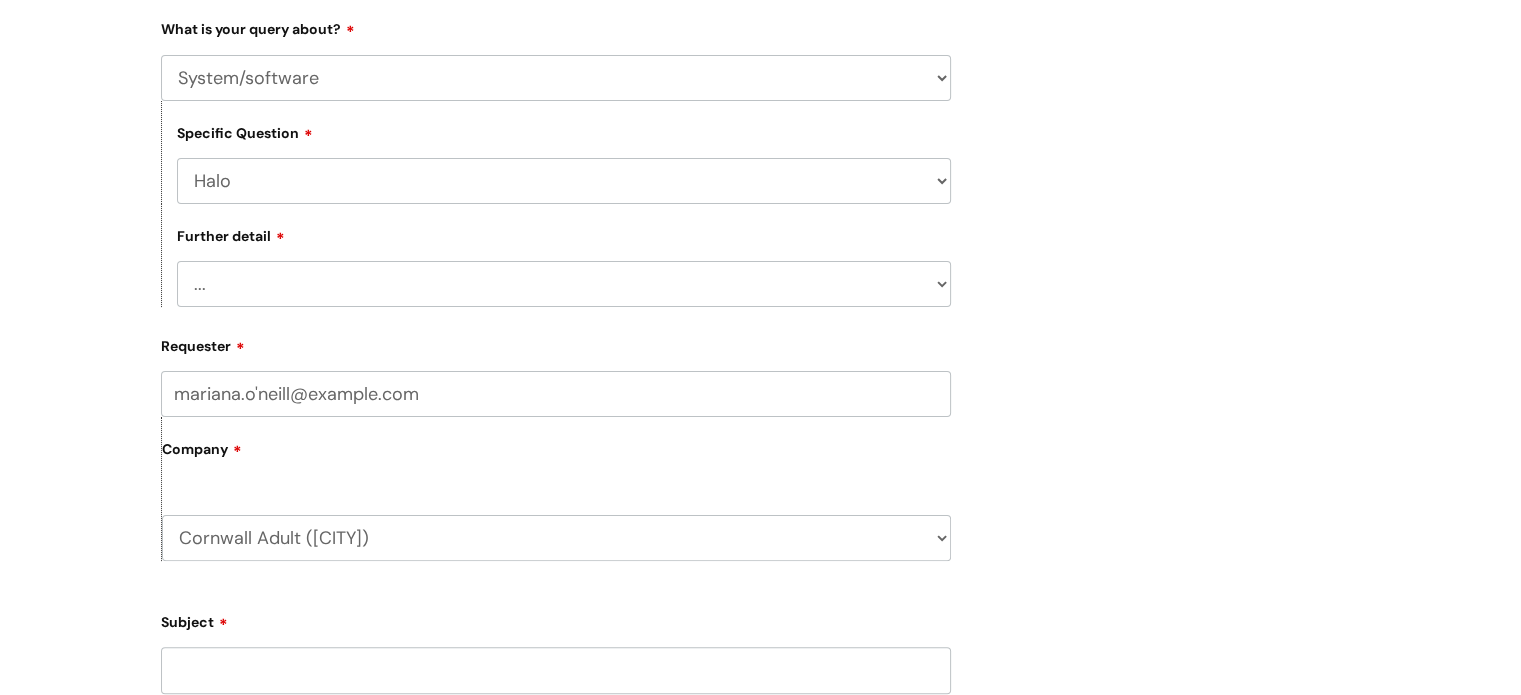 click on "... I need to delete an event(s) or client I’ve got an issue or I think I’ve found a fault. I’ve got an issue with prescriptions or batches I’d like a competency task marked I’d like to make a change request I’d like to request some data from the system" at bounding box center (564, 284) 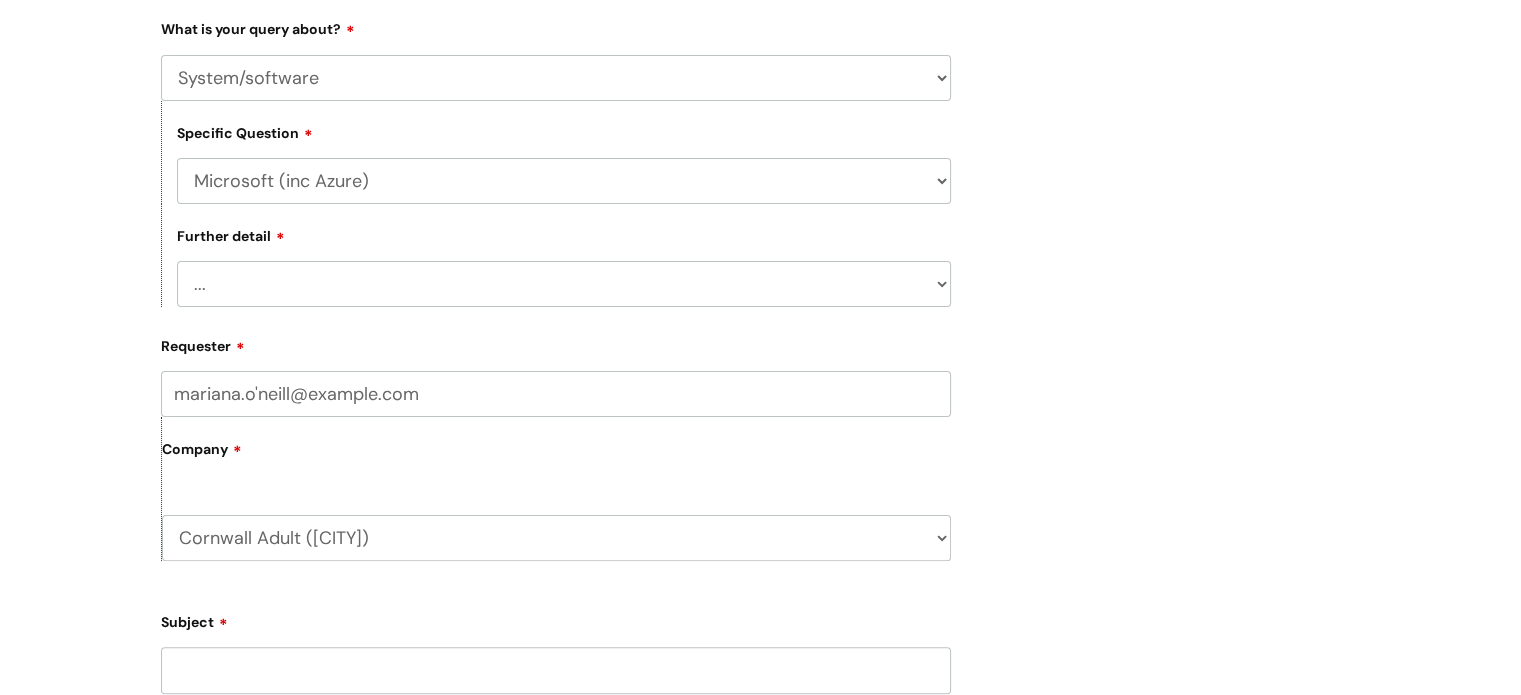 click on "... Halo PCMIS Iaptus NHS Email CJSM Email Mitel Another System Google (Workspace) Microsoft (inc Azure) IT Portal I like to request software" at bounding box center (564, 181) 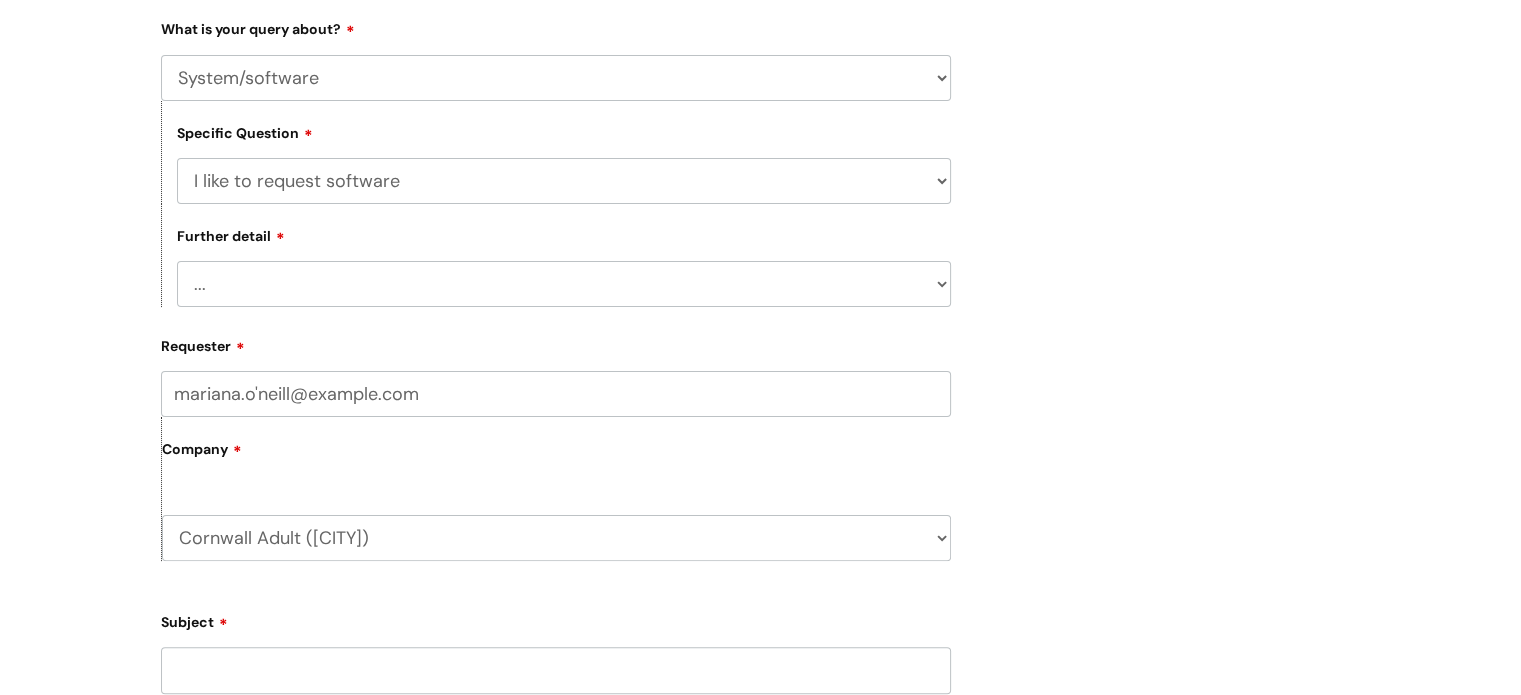 click on "... Halo PCMIS Iaptus NHS Email CJSM Email Mitel Another System Google (Workspace) Microsoft (inc Azure) IT Portal I like to request software" at bounding box center [564, 181] 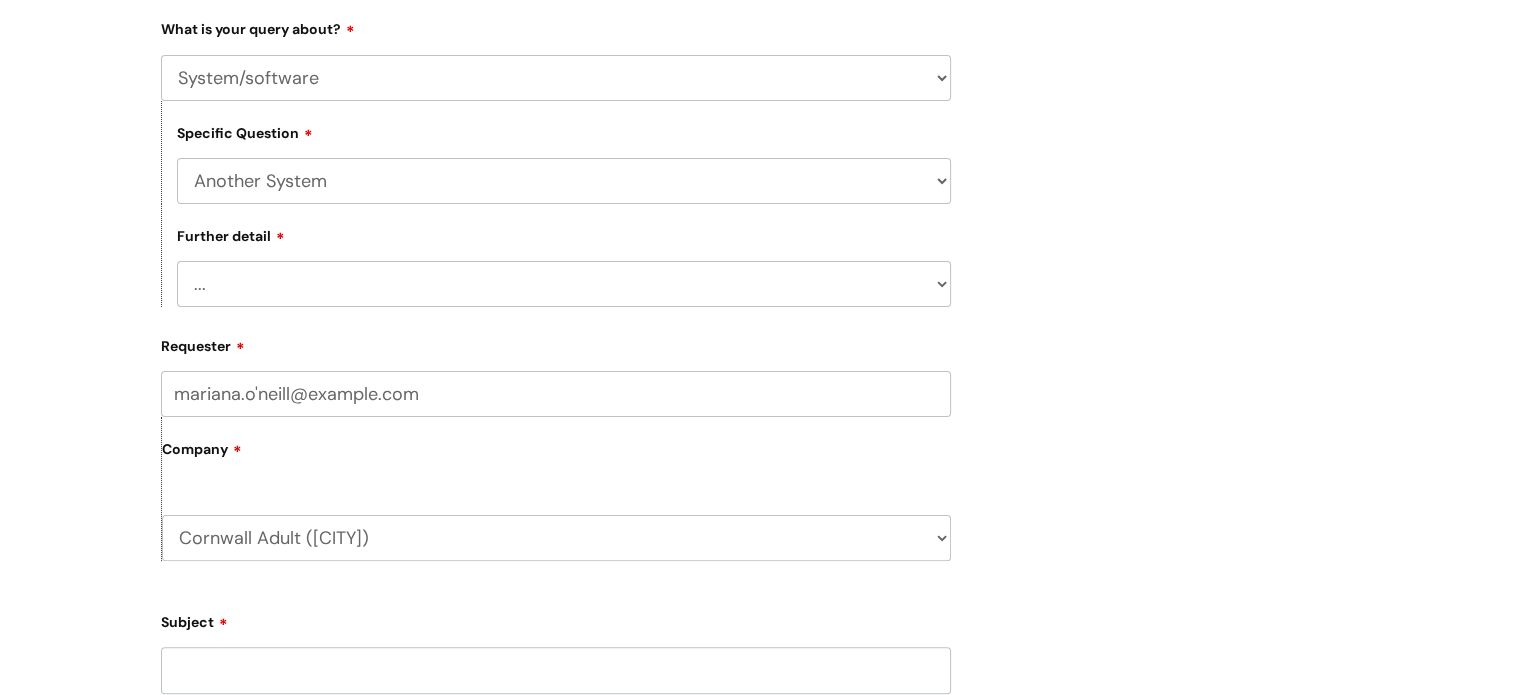 click on "... Halo PCMIS Iaptus NHS Email CJSM Email Mitel Another System Google (Workspace) Microsoft (inc Azure) IT Portal I like to request software" at bounding box center [564, 181] 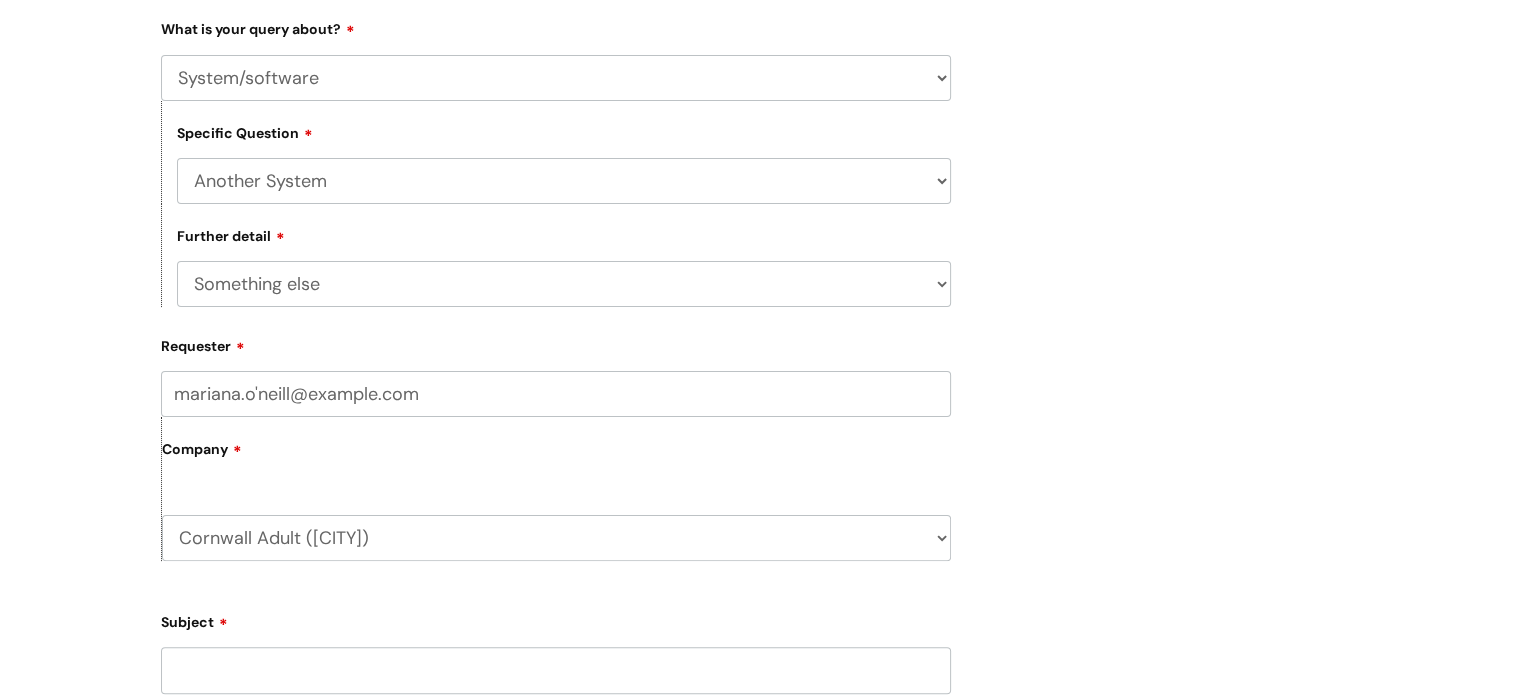 click on "... I’ve got a login issue Something else" at bounding box center (564, 284) 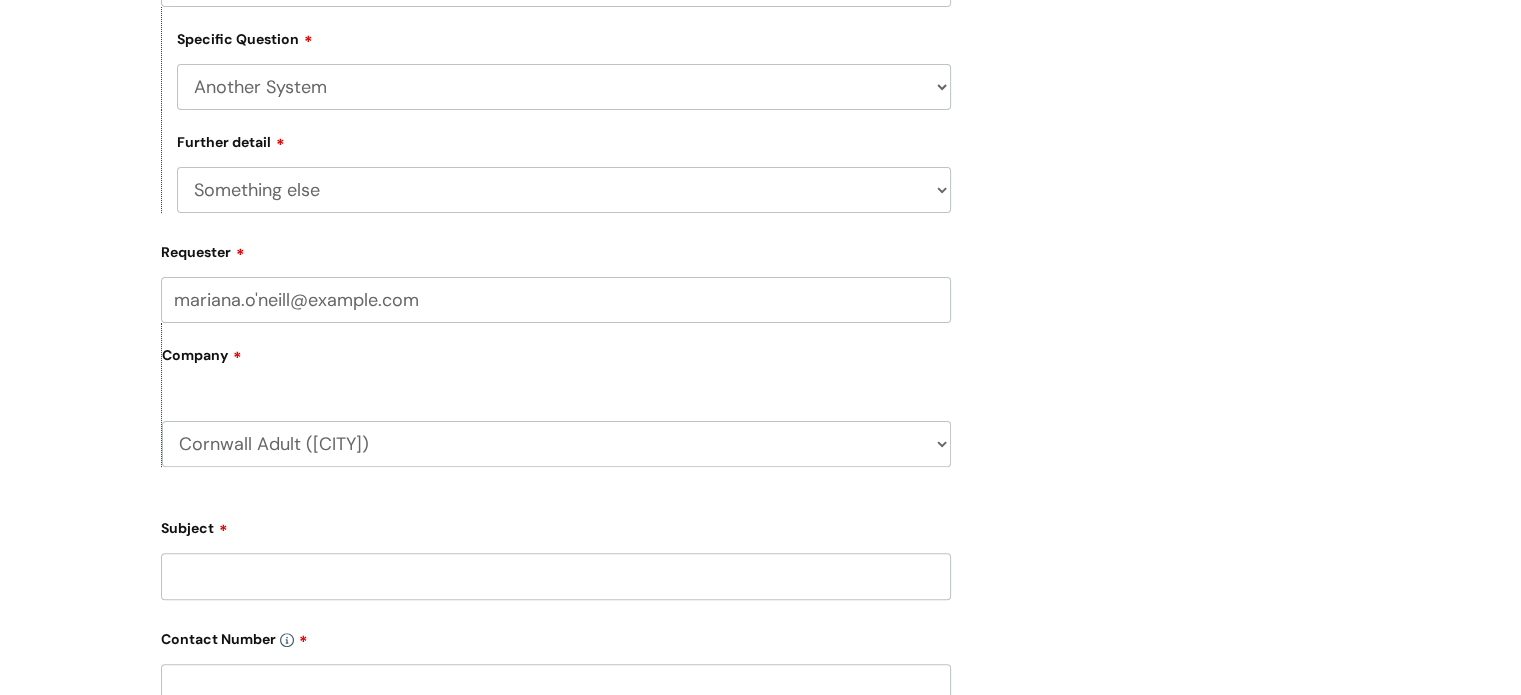 scroll, scrollTop: 600, scrollLeft: 0, axis: vertical 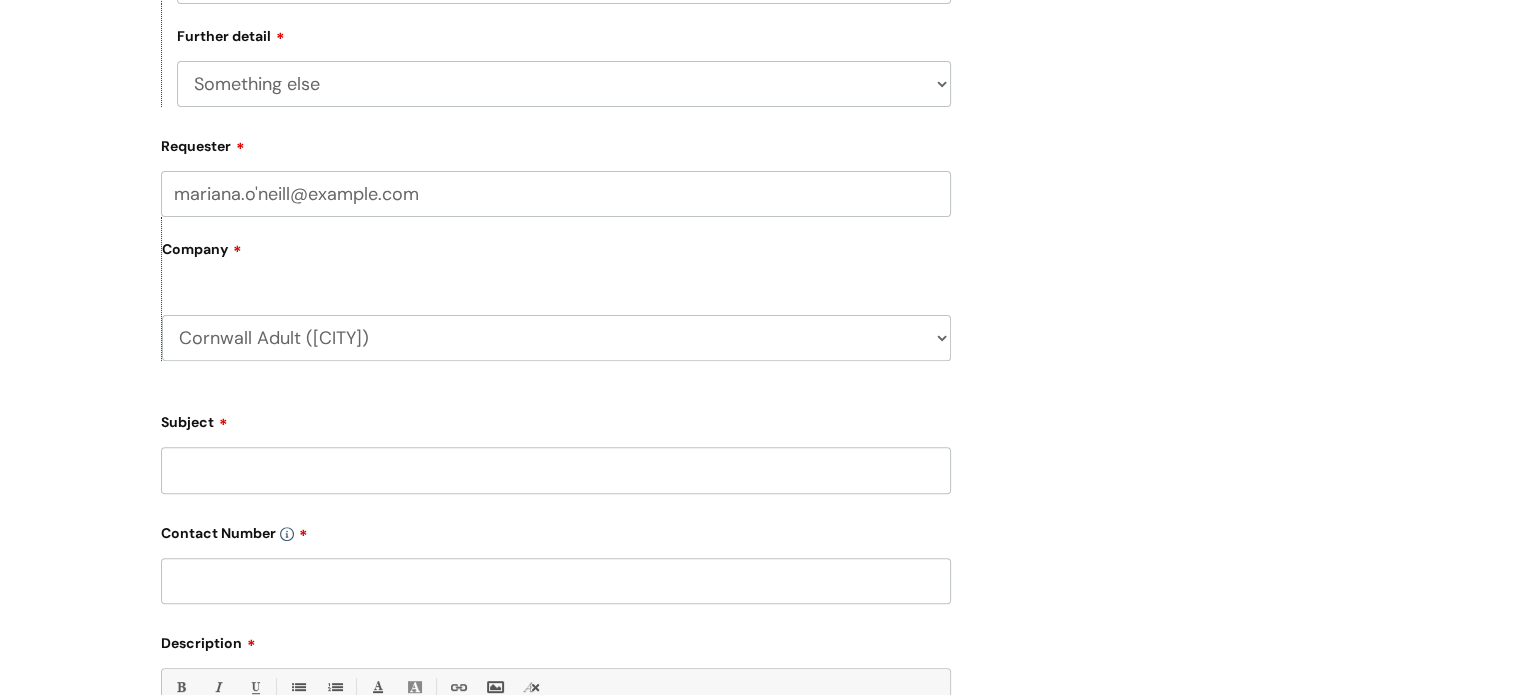 click on "Subject" at bounding box center (556, 470) 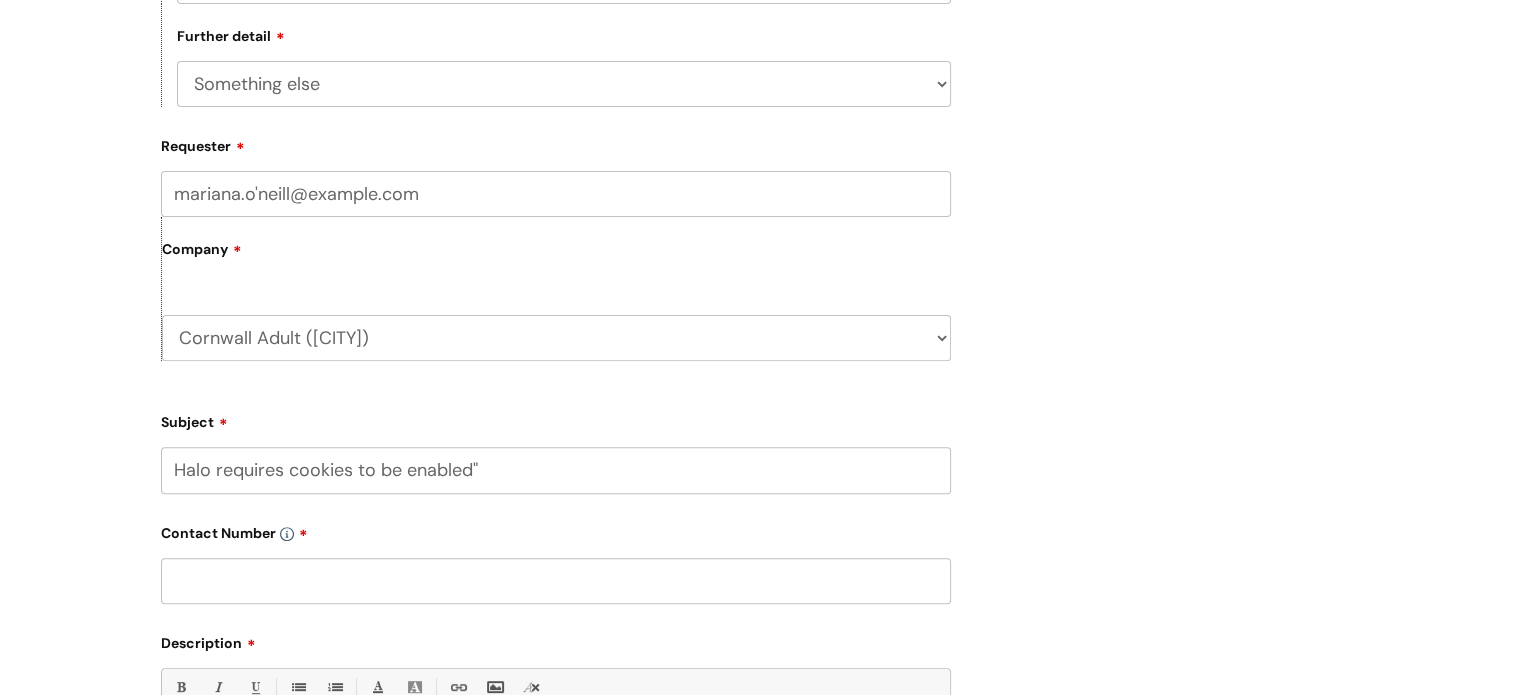 click on "Halo requires cookies to be enabled"" at bounding box center (556, 470) 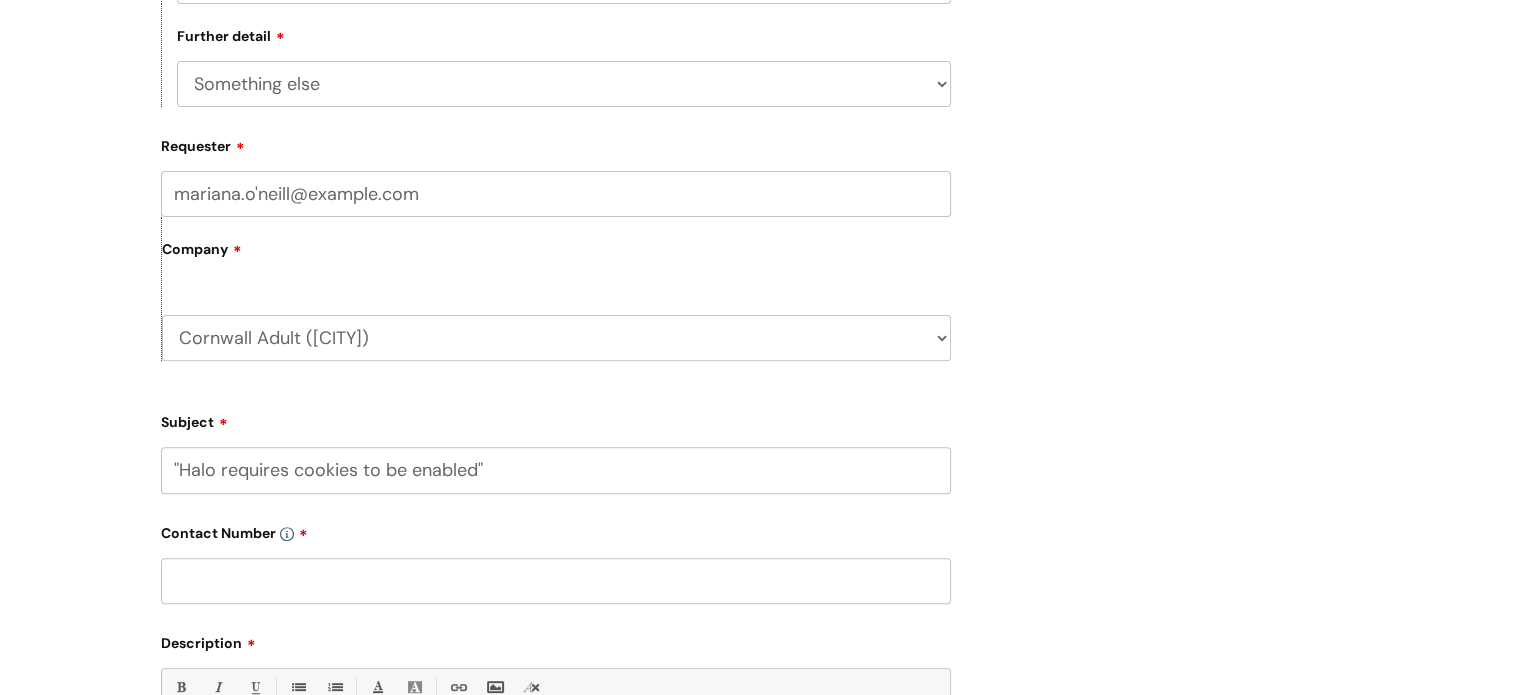 click on ""Halo requires cookies to be enabled"" at bounding box center [556, 470] 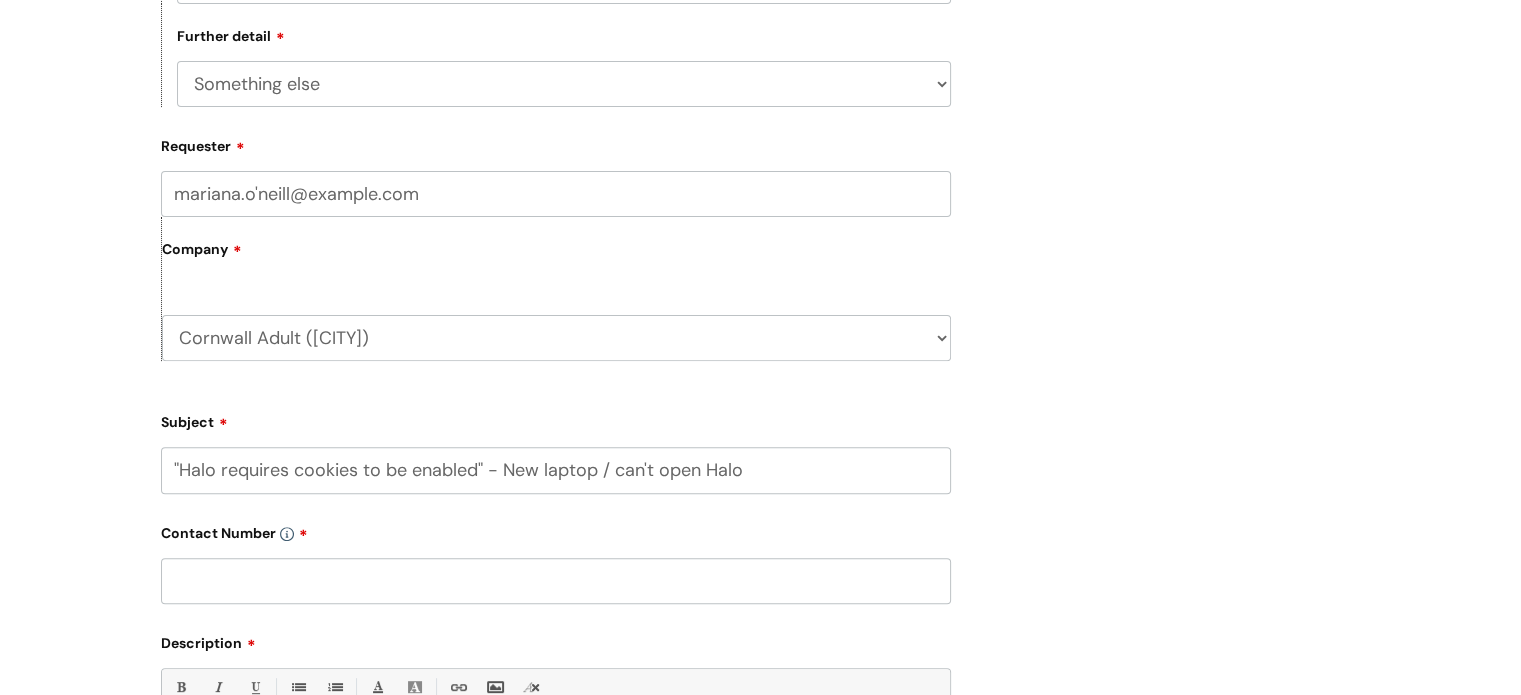 type on ""Halo requires cookies to be enabled" - New laptop / can't open Halo" 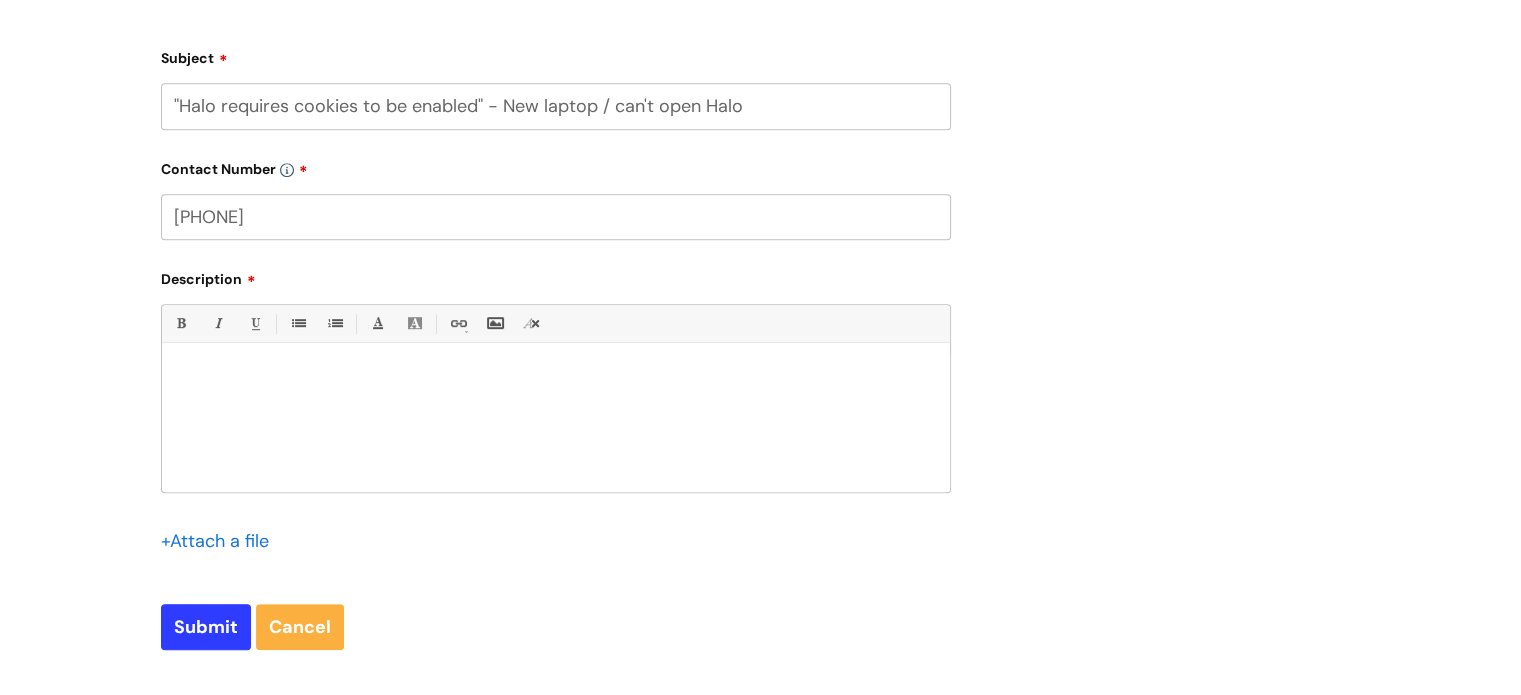 scroll, scrollTop: 1000, scrollLeft: 0, axis: vertical 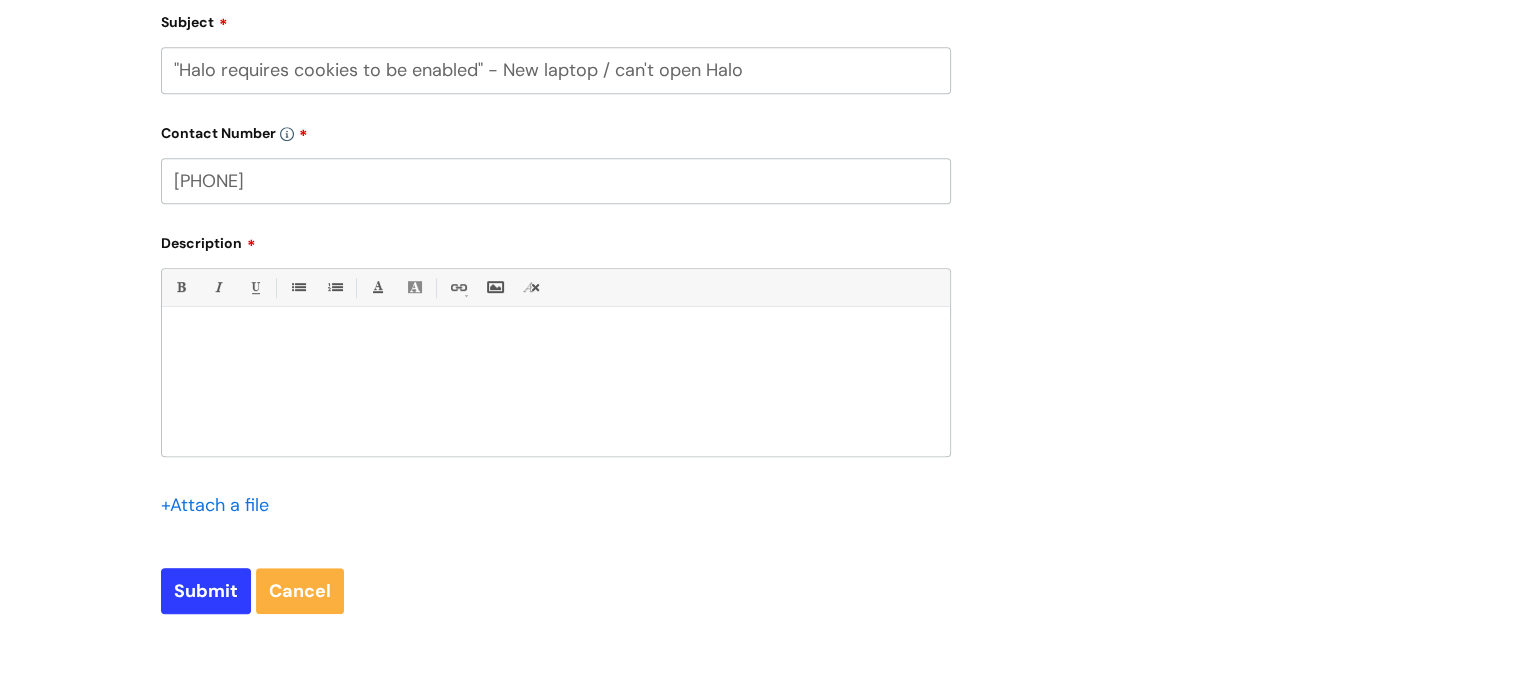 type on "[PHONE]" 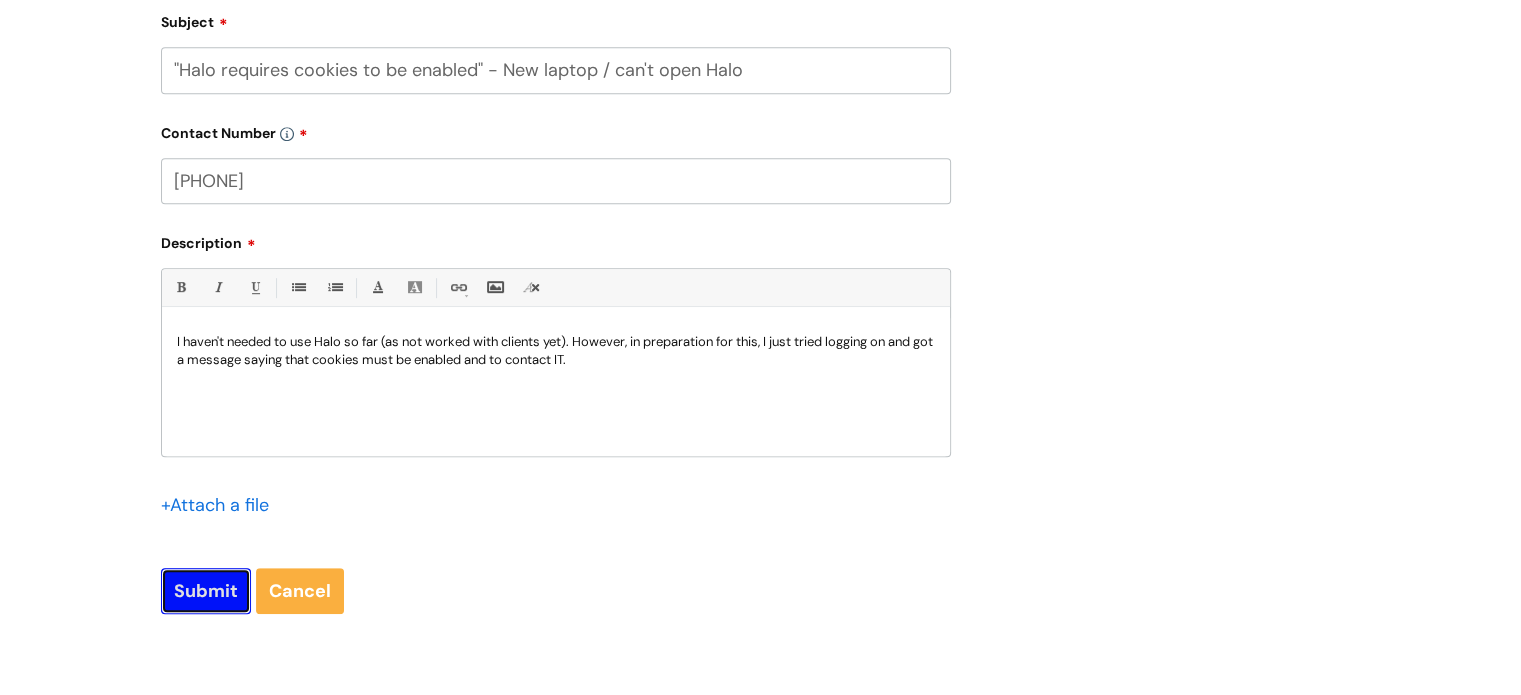 click on "Submit" at bounding box center (206, 591) 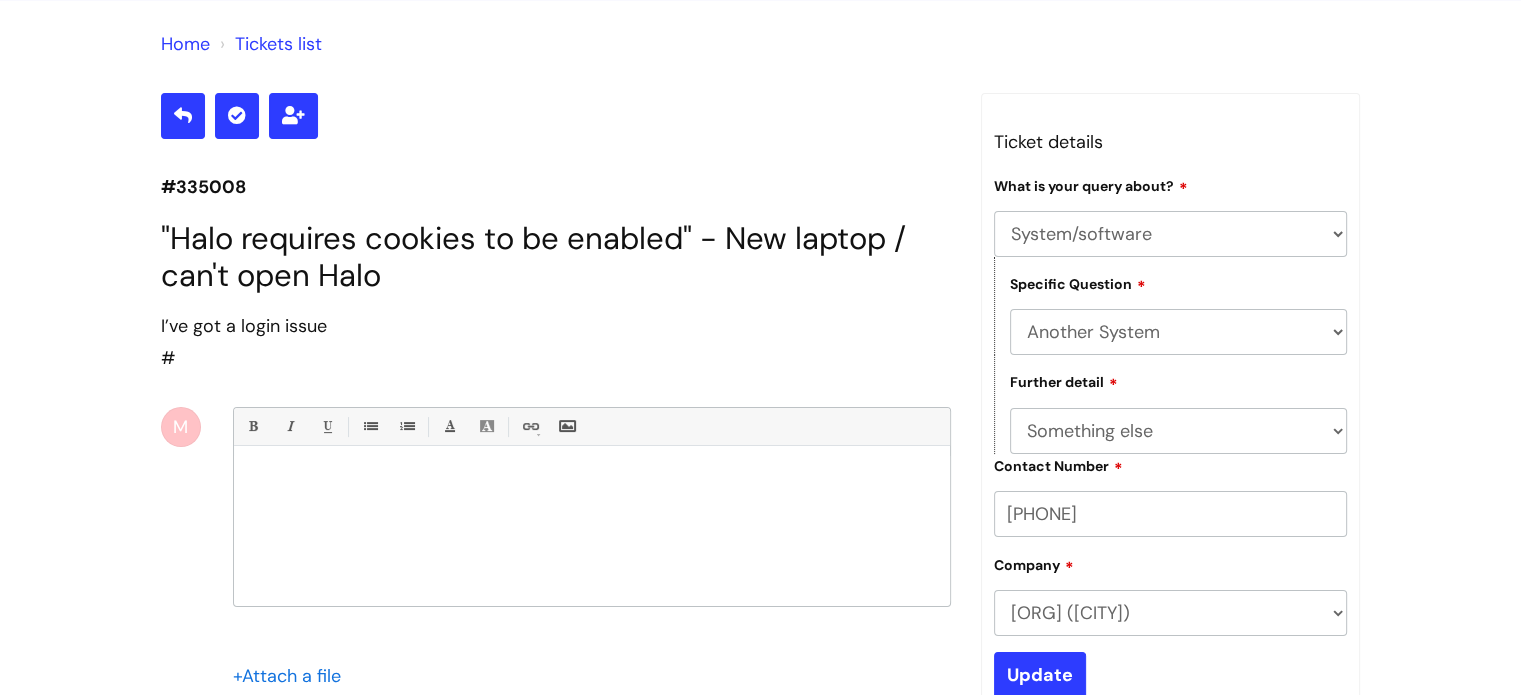 scroll, scrollTop: 204, scrollLeft: 0, axis: vertical 